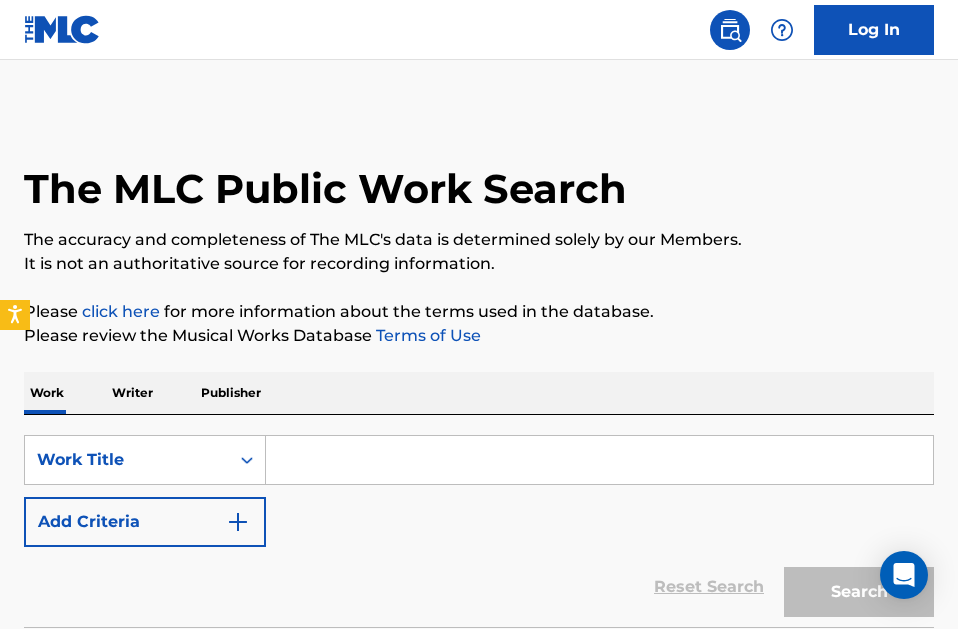 scroll, scrollTop: 0, scrollLeft: 0, axis: both 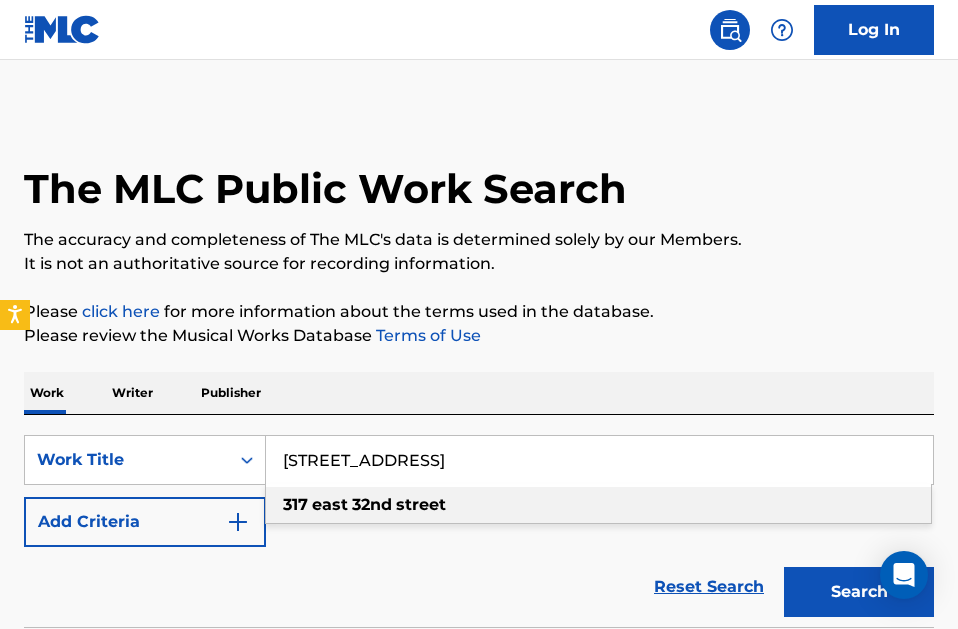 type on "[STREET_ADDRESS]" 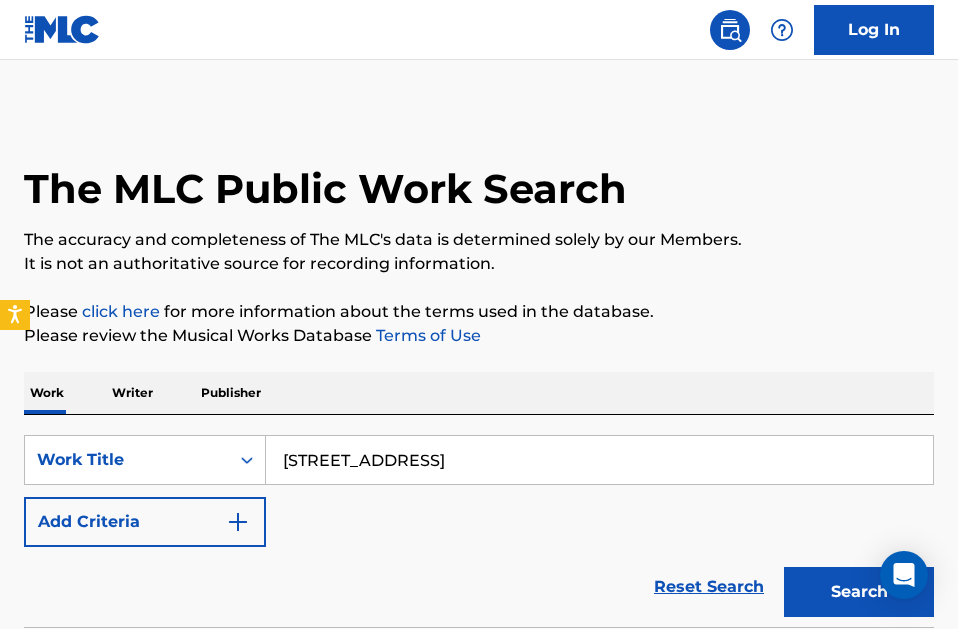 click on "Search" at bounding box center [859, 592] 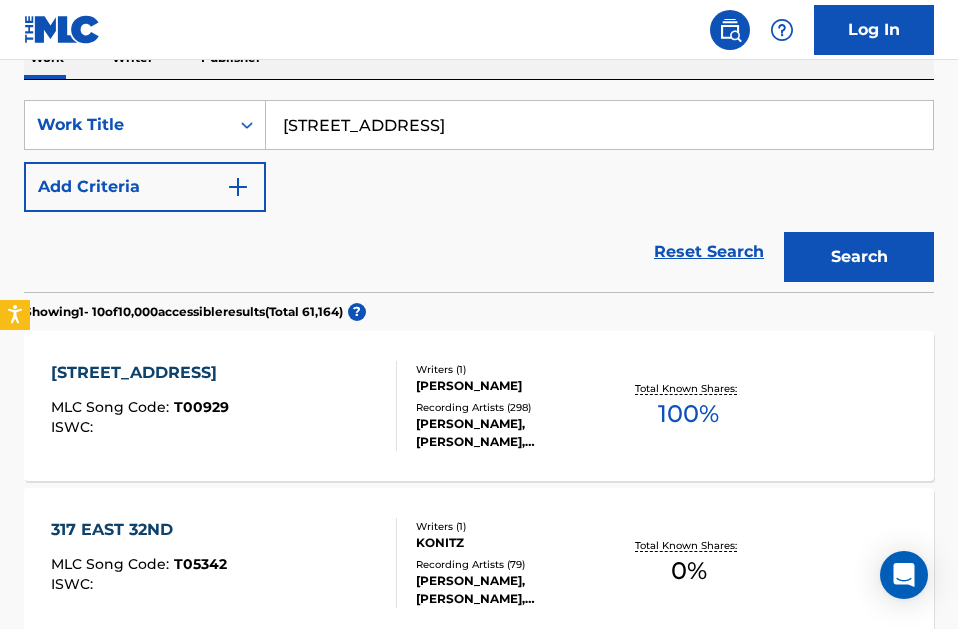 scroll, scrollTop: 384, scrollLeft: 0, axis: vertical 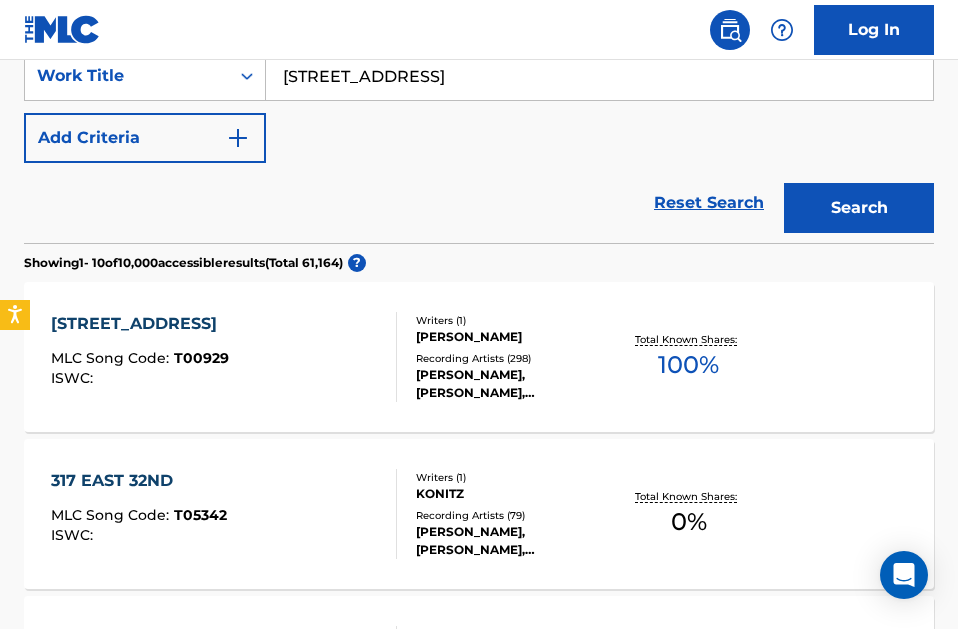 click on "Recording Artists ( 298 )" at bounding box center (514, 358) 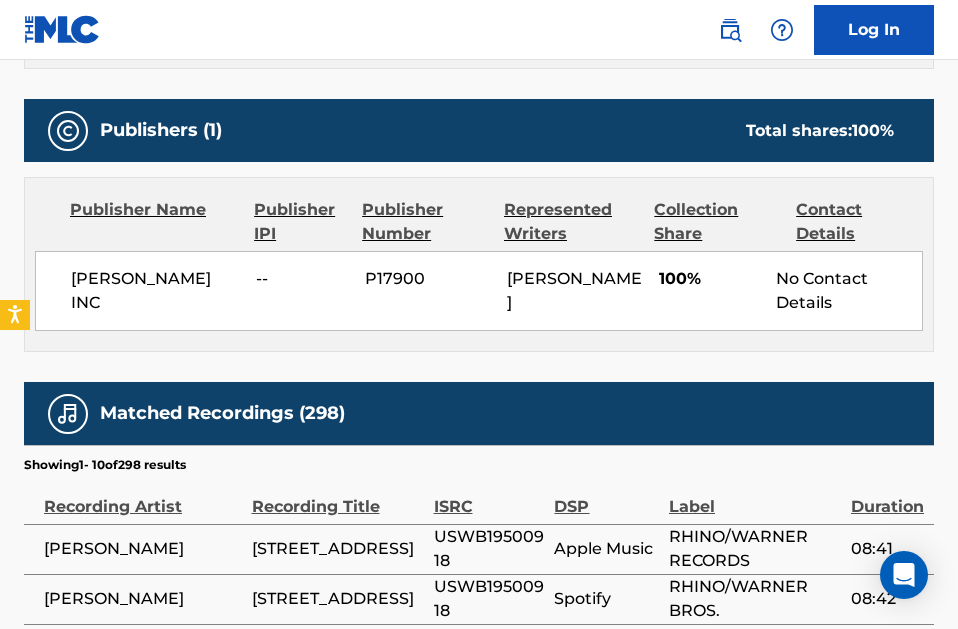 scroll, scrollTop: 835, scrollLeft: 0, axis: vertical 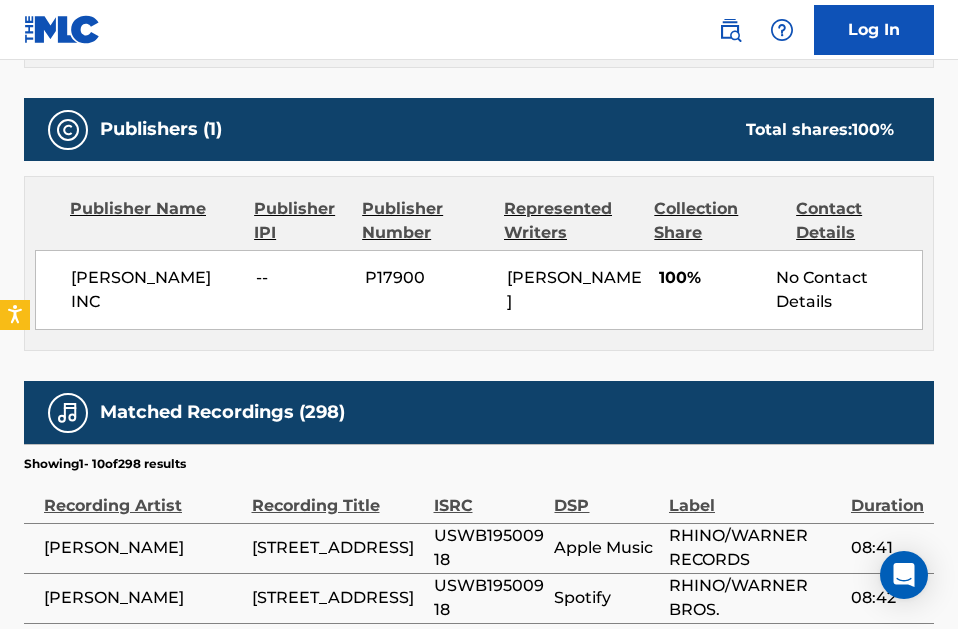 drag, startPoint x: 104, startPoint y: 302, endPoint x: 61, endPoint y: 282, distance: 47.423622 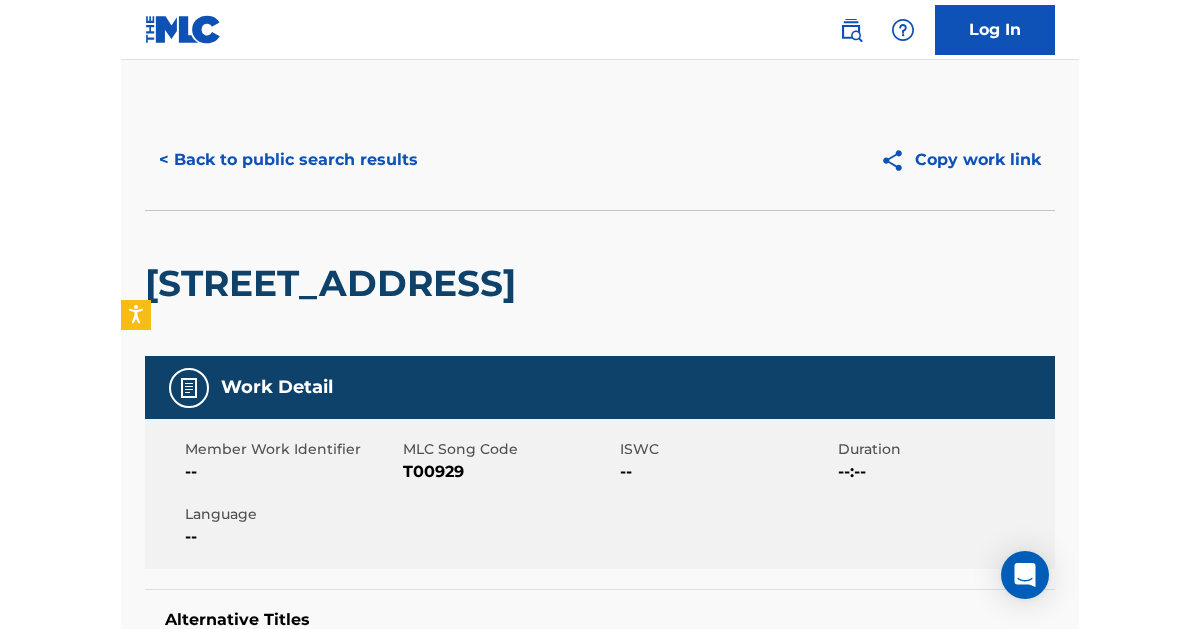 scroll, scrollTop: 0, scrollLeft: 0, axis: both 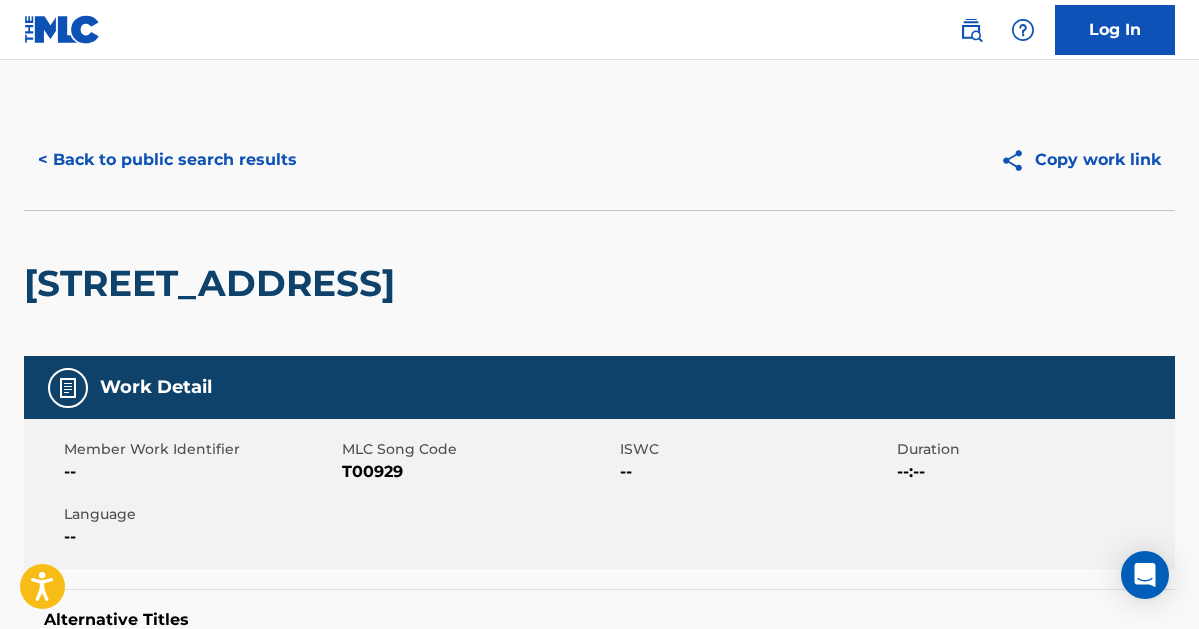 click on "< Back to public search results" at bounding box center (167, 160) 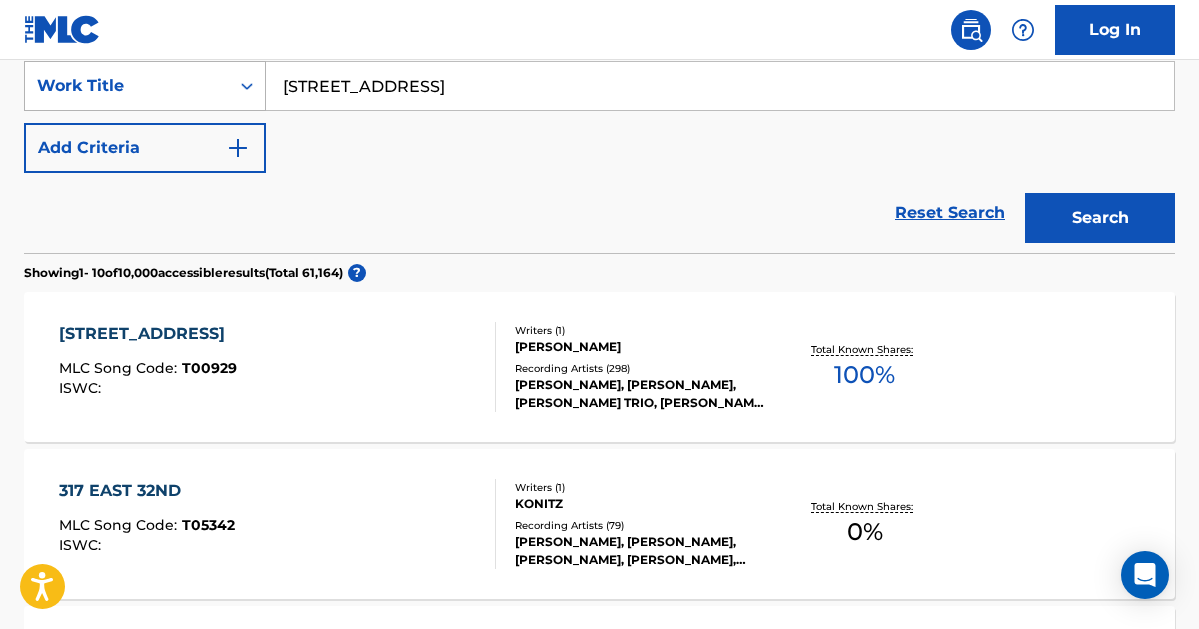 drag, startPoint x: 463, startPoint y: 86, endPoint x: 258, endPoint y: 78, distance: 205.15604 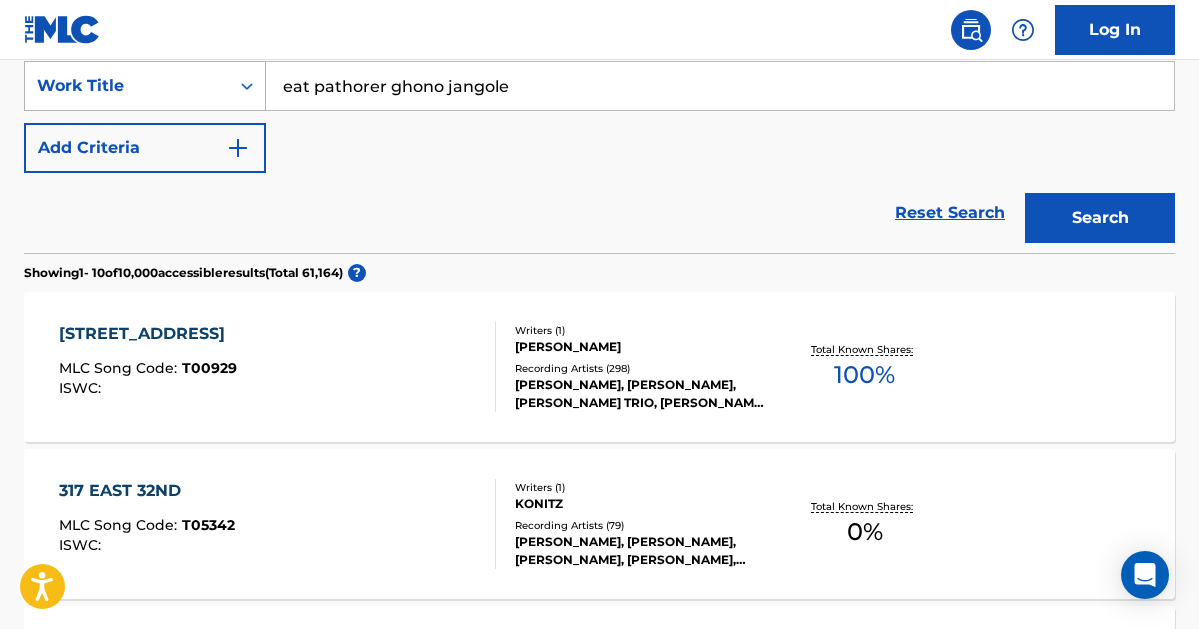 drag, startPoint x: 246, startPoint y: 73, endPoint x: 97, endPoint y: 71, distance: 149.01343 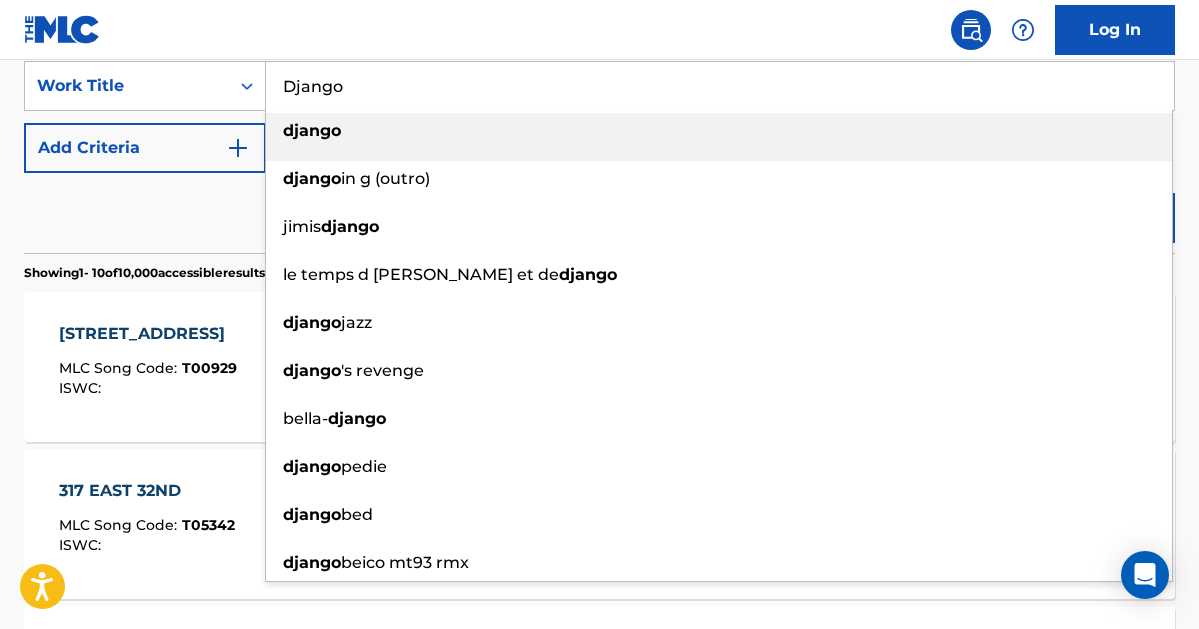 drag, startPoint x: 97, startPoint y: 71, endPoint x: 325, endPoint y: 130, distance: 235.51009 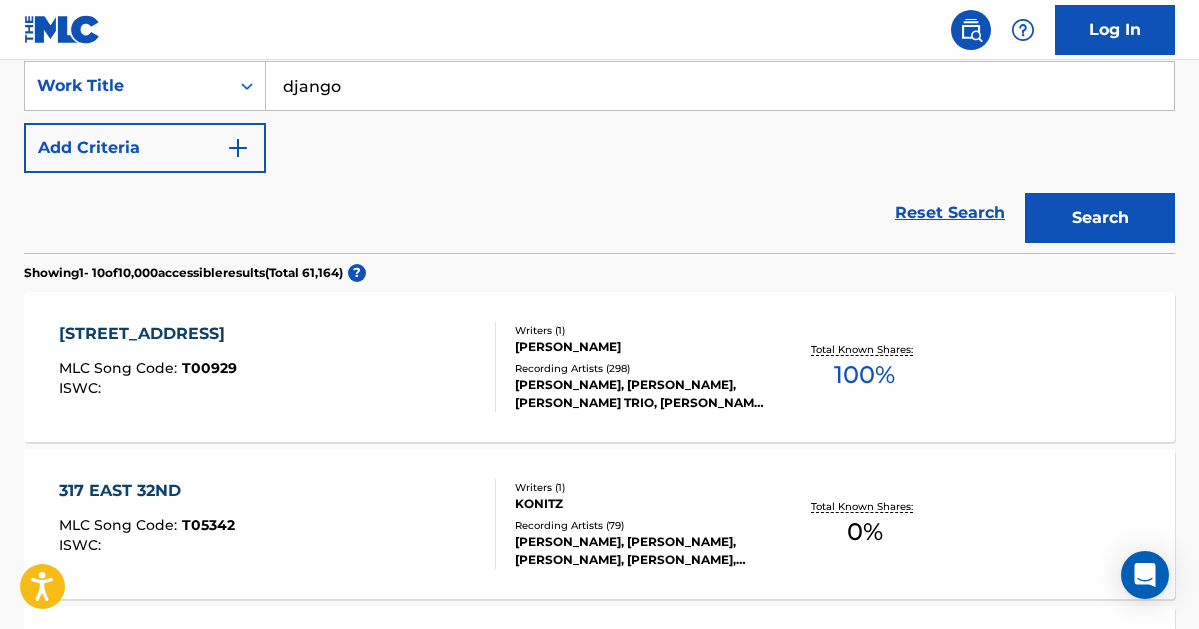 click on "Search" at bounding box center [1100, 218] 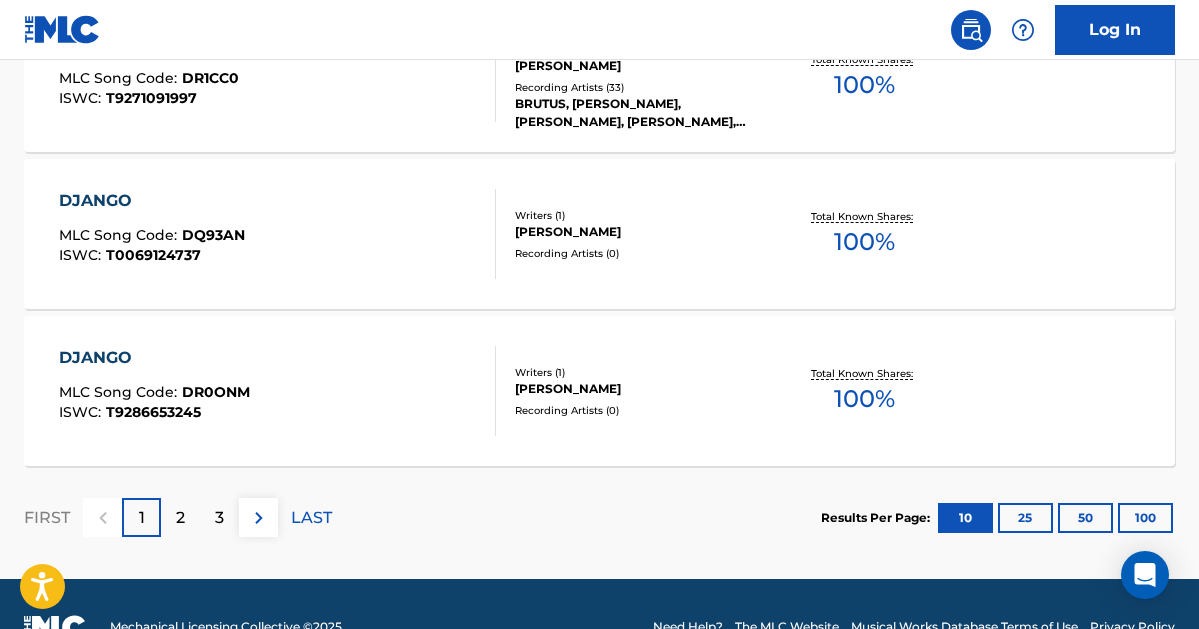 scroll, scrollTop: 1800, scrollLeft: 0, axis: vertical 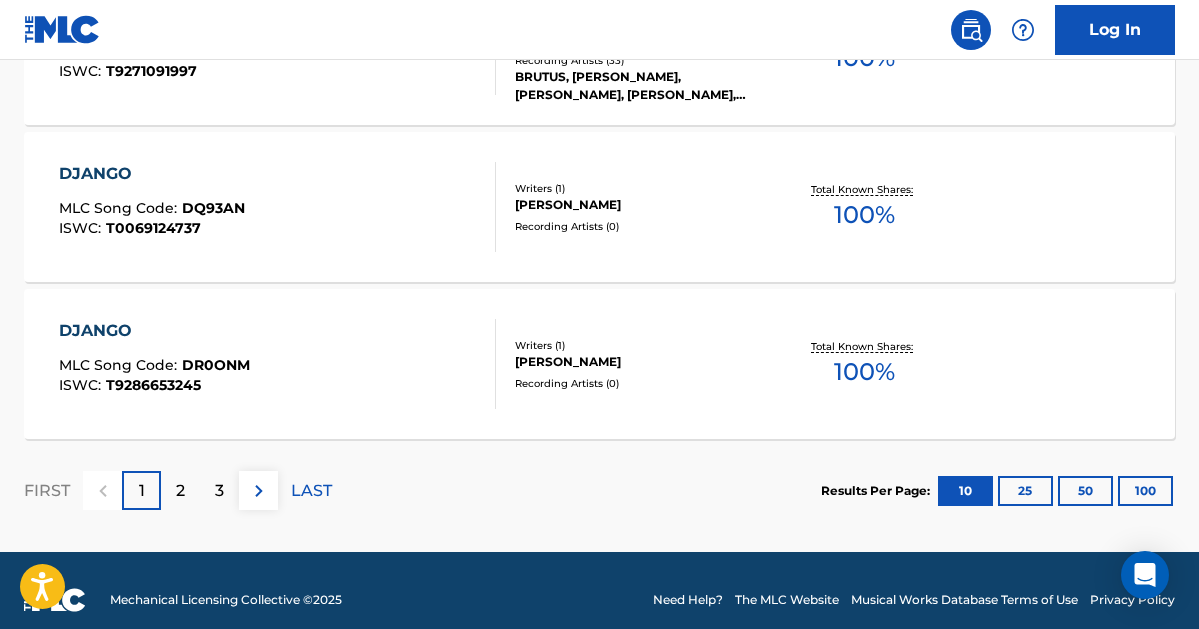 click at bounding box center [259, 491] 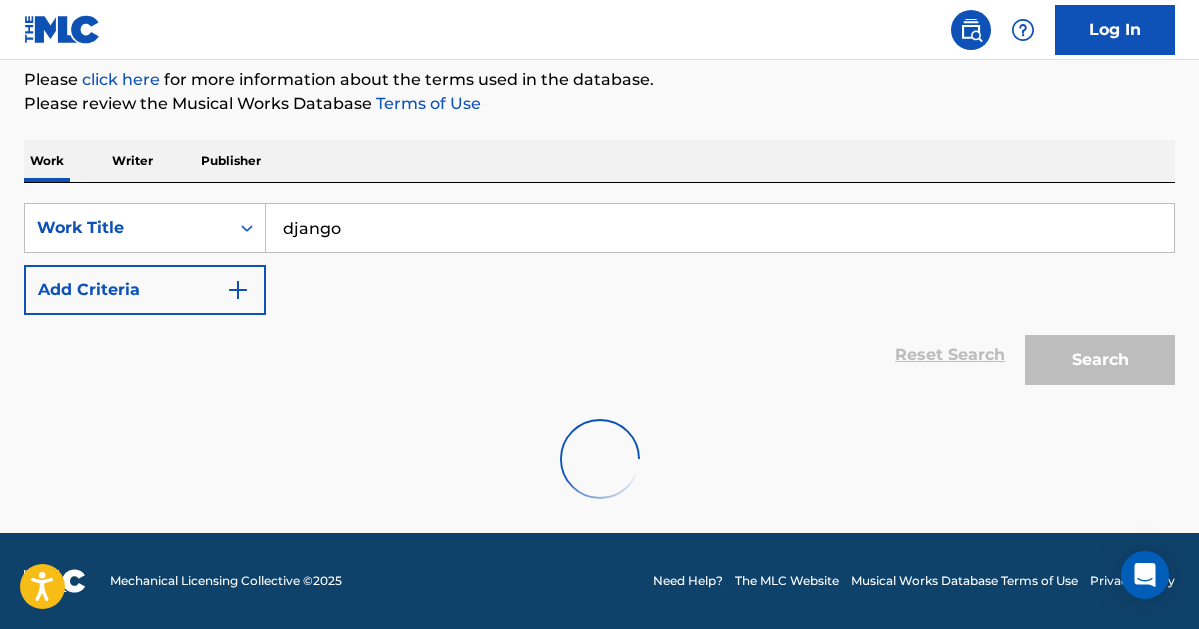 scroll, scrollTop: 242, scrollLeft: 0, axis: vertical 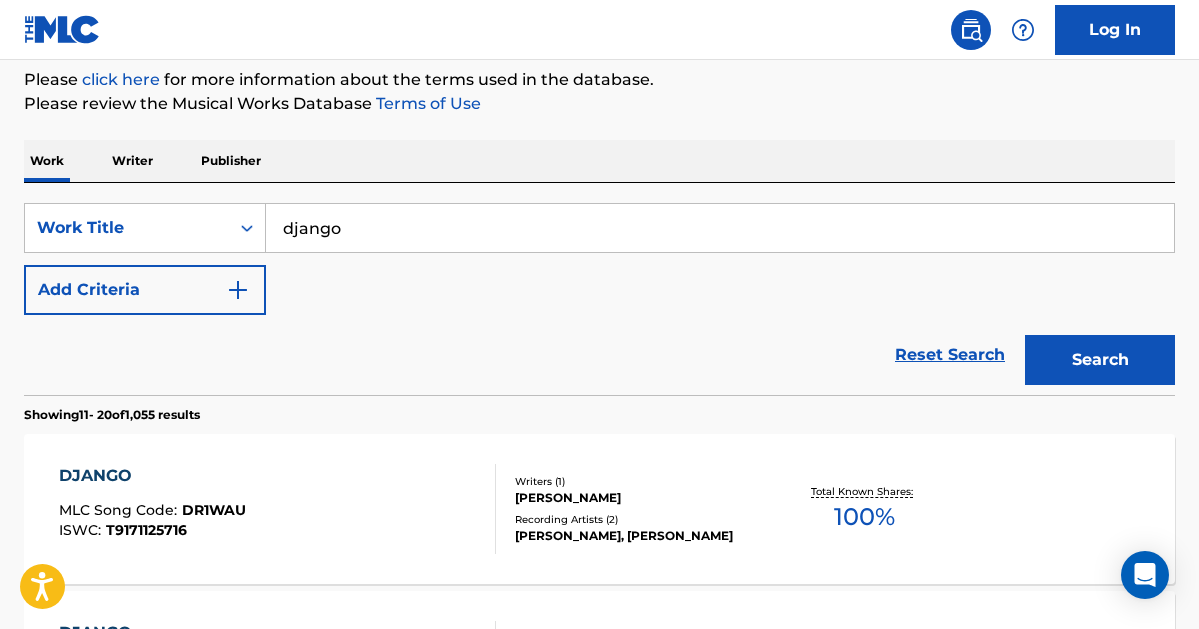 click at bounding box center [238, 290] 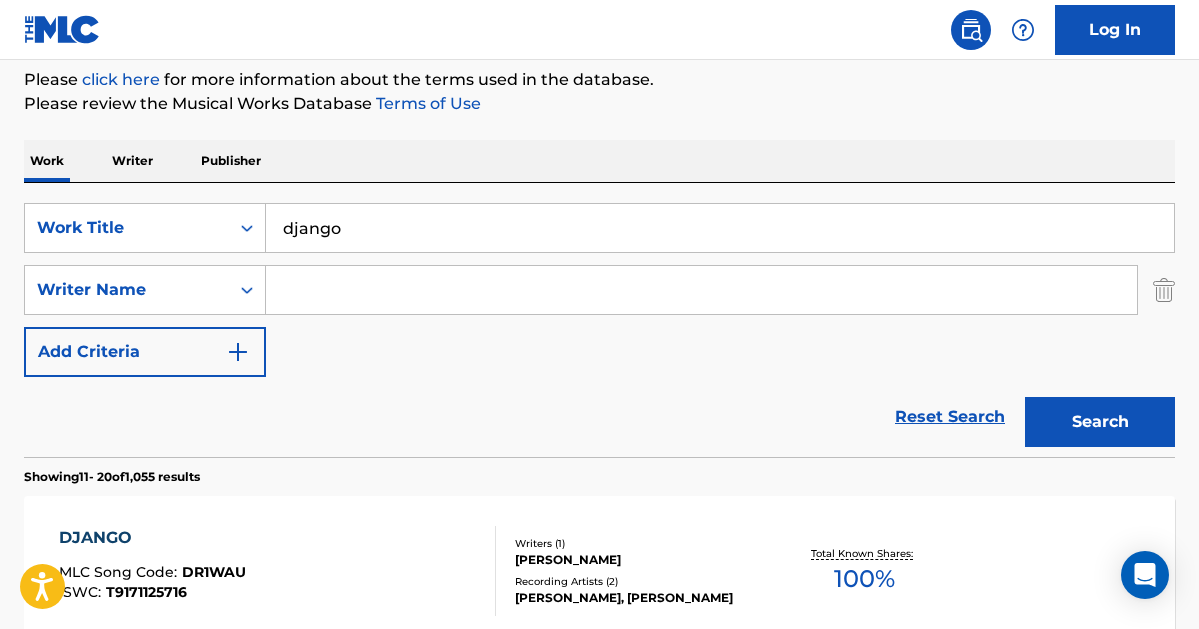 click at bounding box center (701, 290) 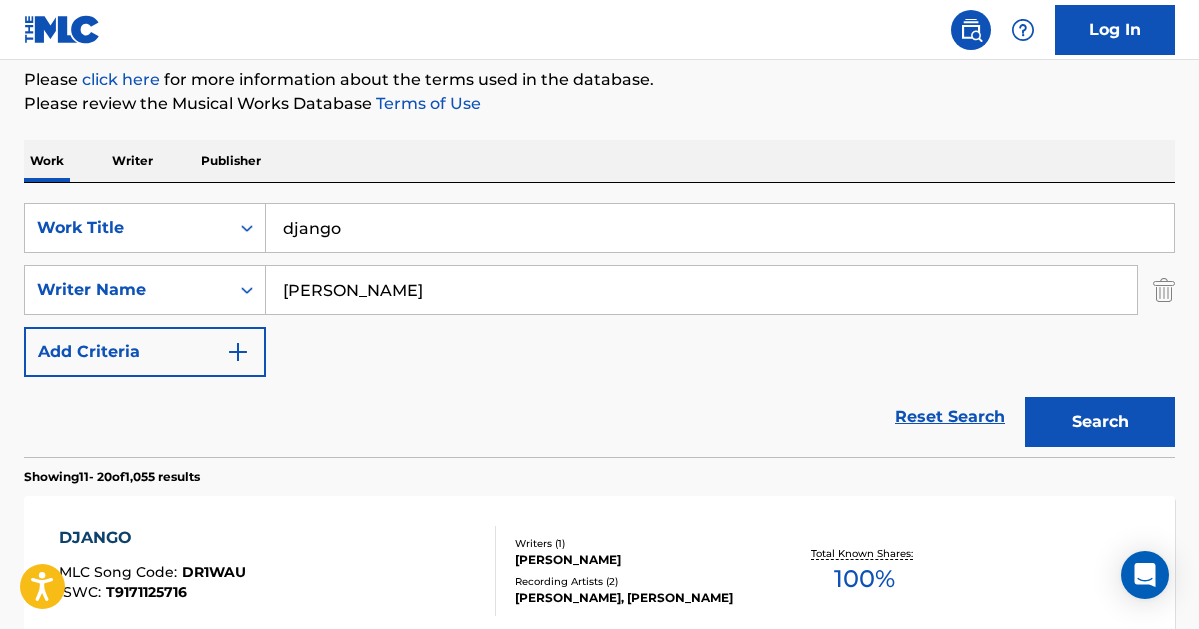 type on "[PERSON_NAME]" 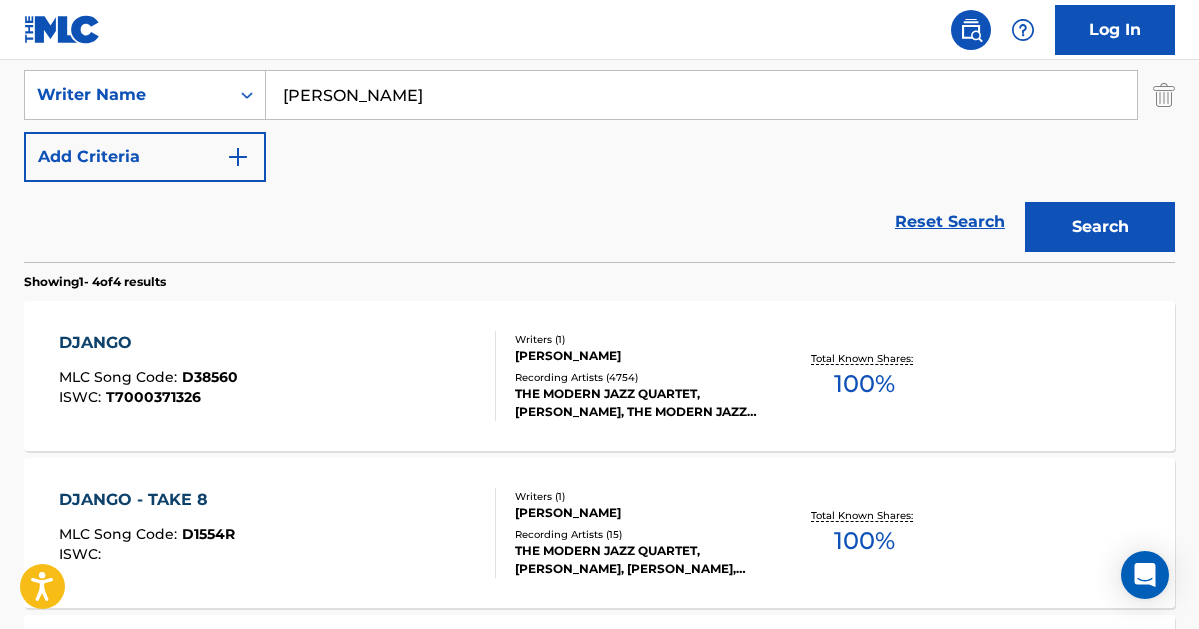 scroll, scrollTop: 478, scrollLeft: 0, axis: vertical 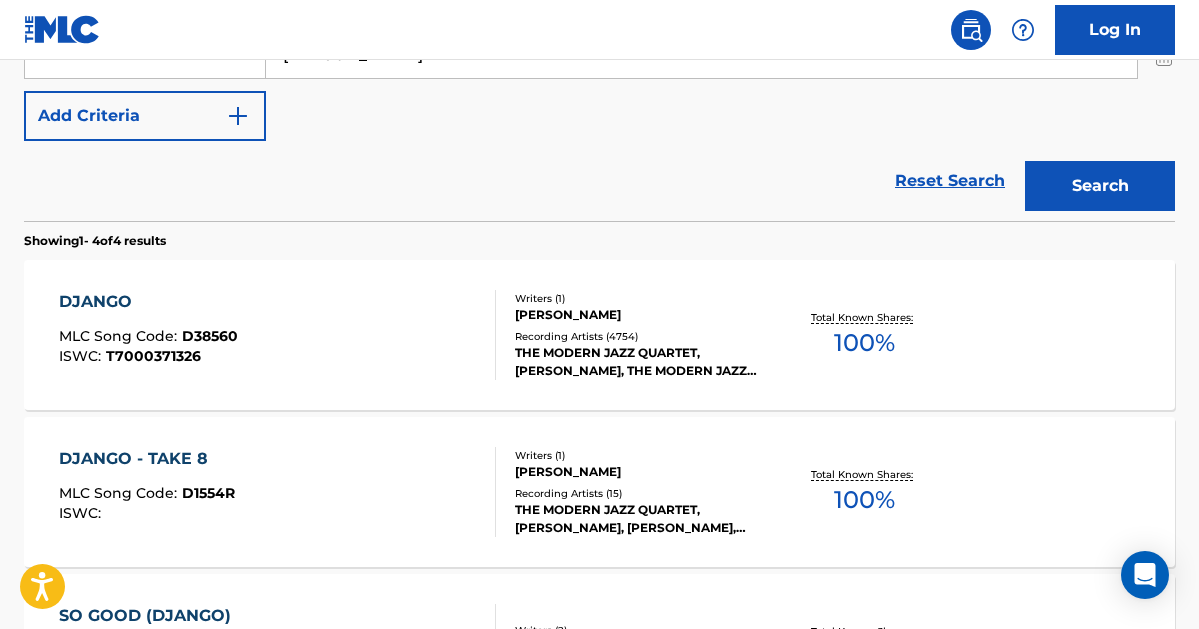 click on "THE MODERN JAZZ QUARTET, [PERSON_NAME], THE MODERN JAZZ QUARTET, THE [PERSON_NAME] TRIO, DADJU" at bounding box center [642, 362] 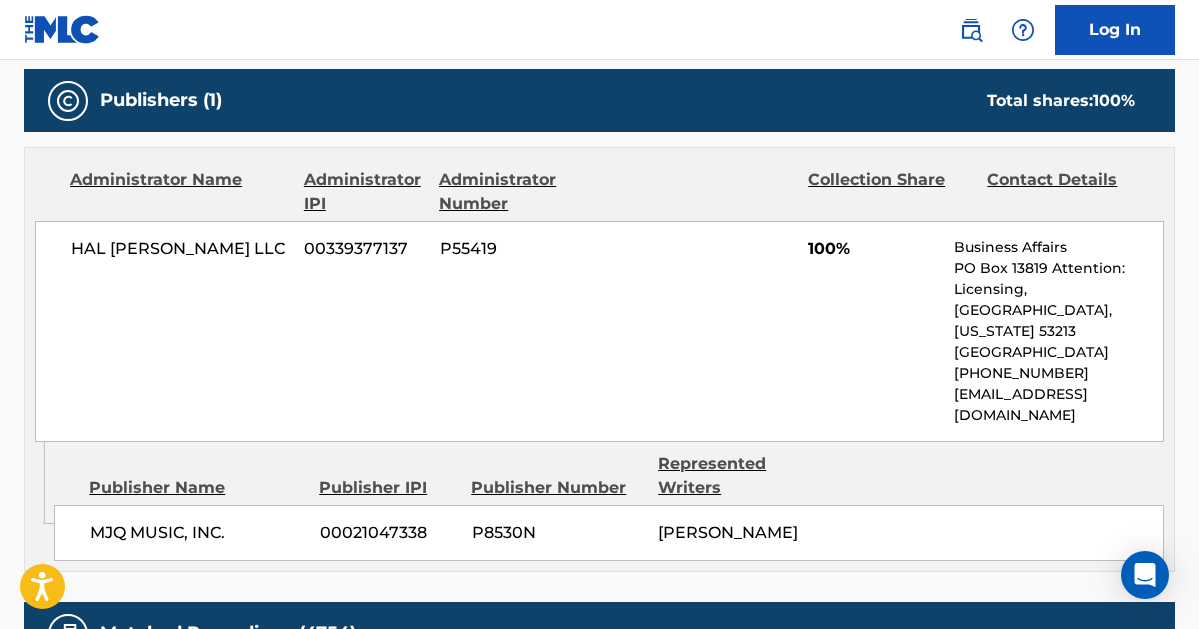 scroll, scrollTop: 875, scrollLeft: 0, axis: vertical 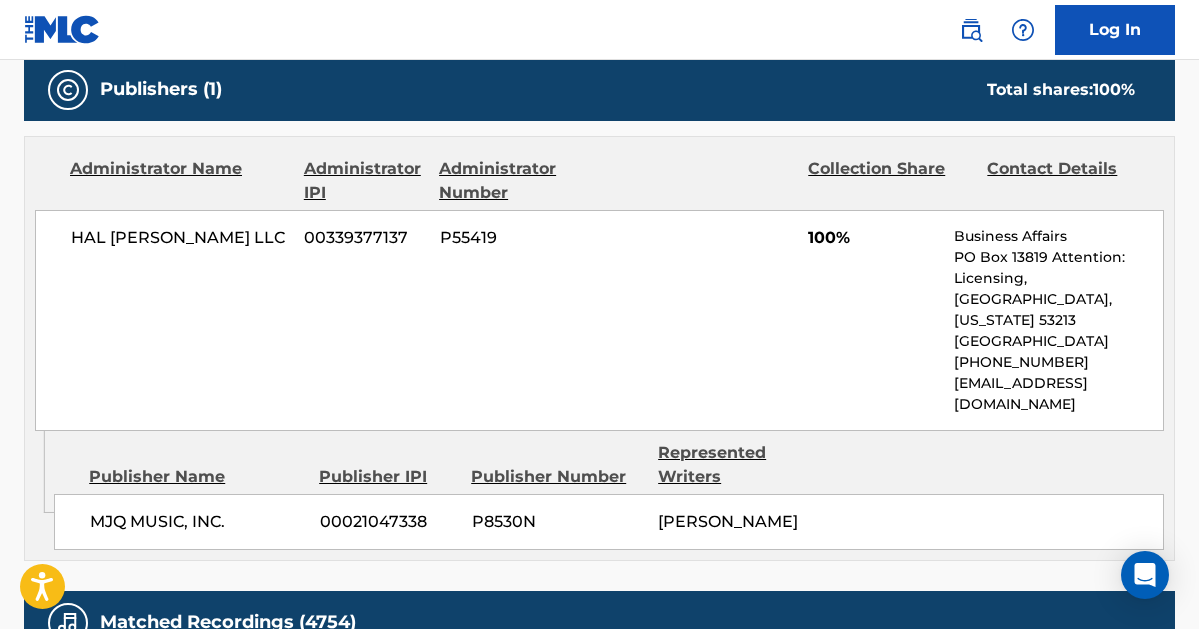 drag, startPoint x: 70, startPoint y: 232, endPoint x: 1029, endPoint y: 380, distance: 970.353 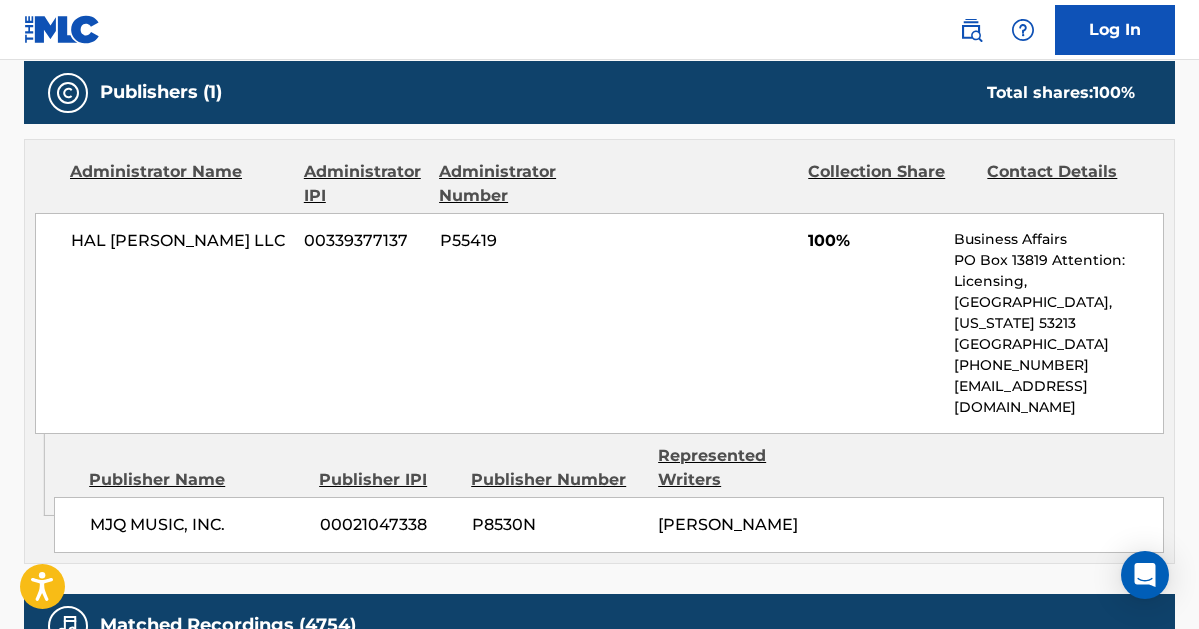 copy on "[PERSON_NAME] [PERSON_NAME] LLC 00339377137 P55419 100% Business Affairs PO Box 13819 Attention: [GEOGRAPHIC_DATA][US_STATE] [GEOGRAPHIC_DATA] [PHONE_NUMBER] [EMAIL_ADDRESS][DOMAIN_NAME]" 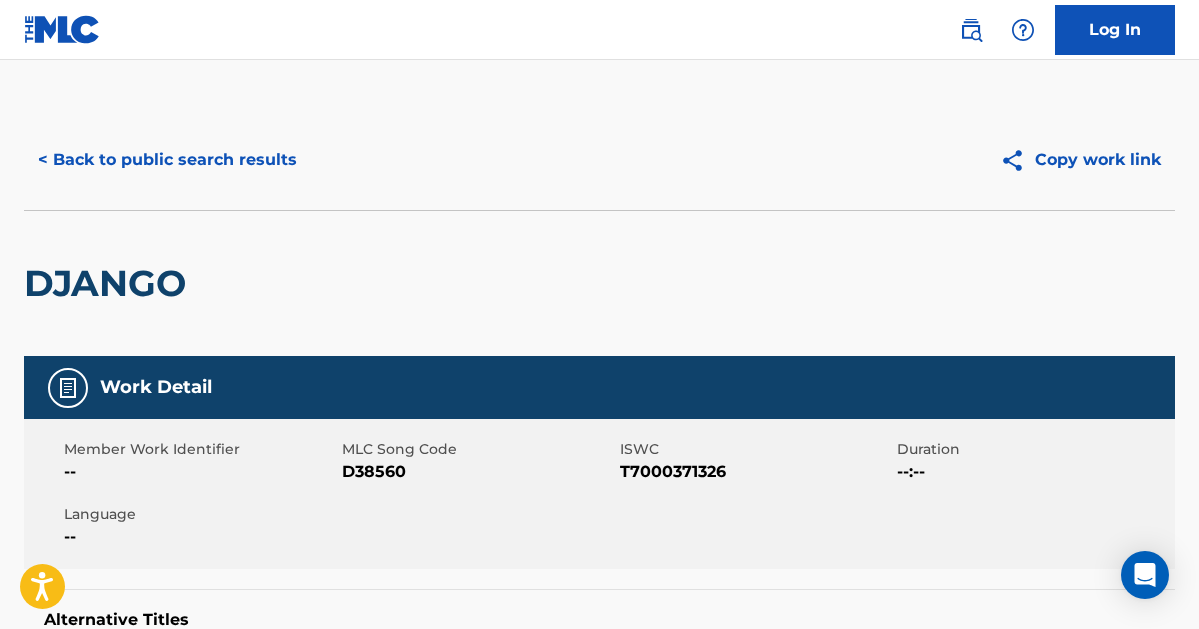 scroll, scrollTop: 0, scrollLeft: 0, axis: both 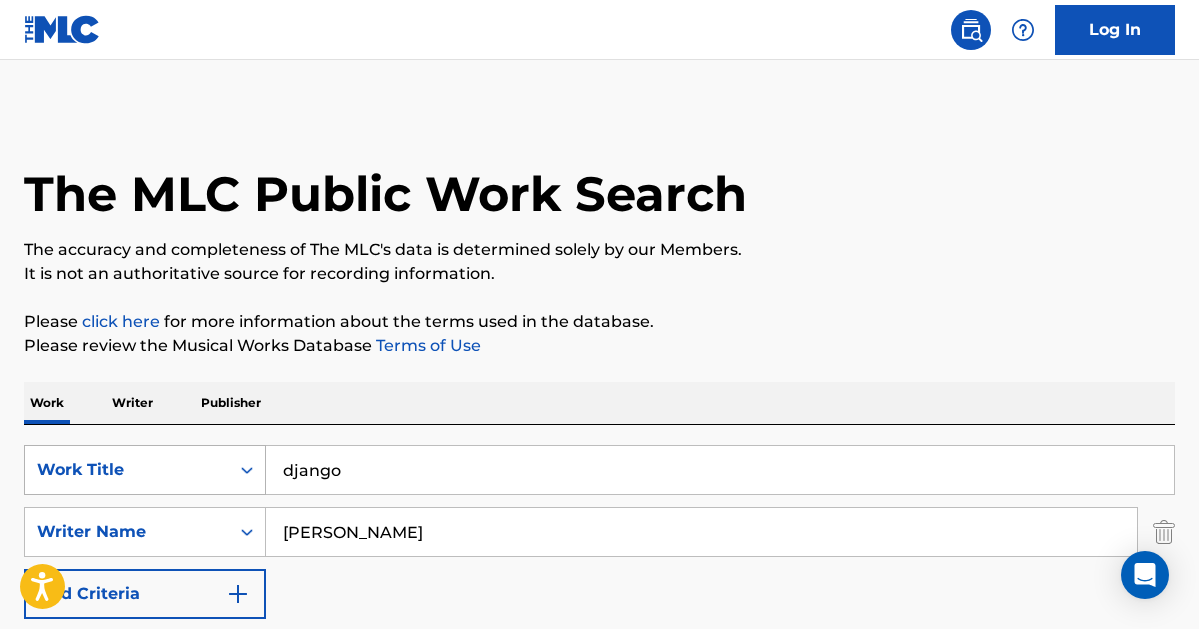 drag, startPoint x: 234, startPoint y: 461, endPoint x: 225, endPoint y: 467, distance: 10.816654 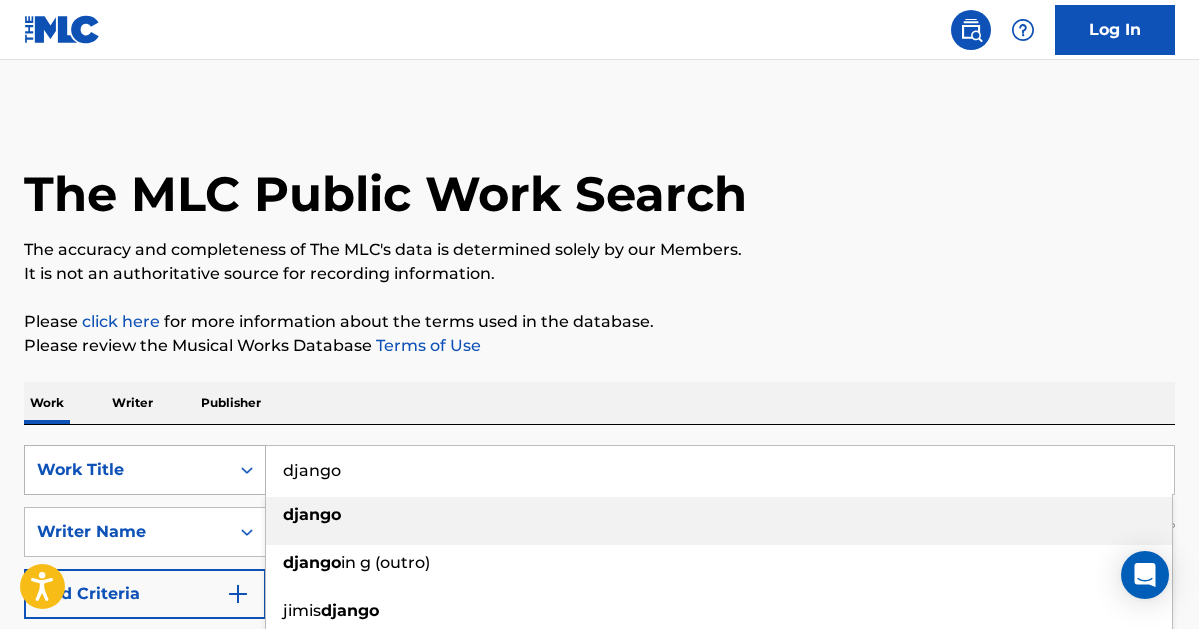 type on "t" 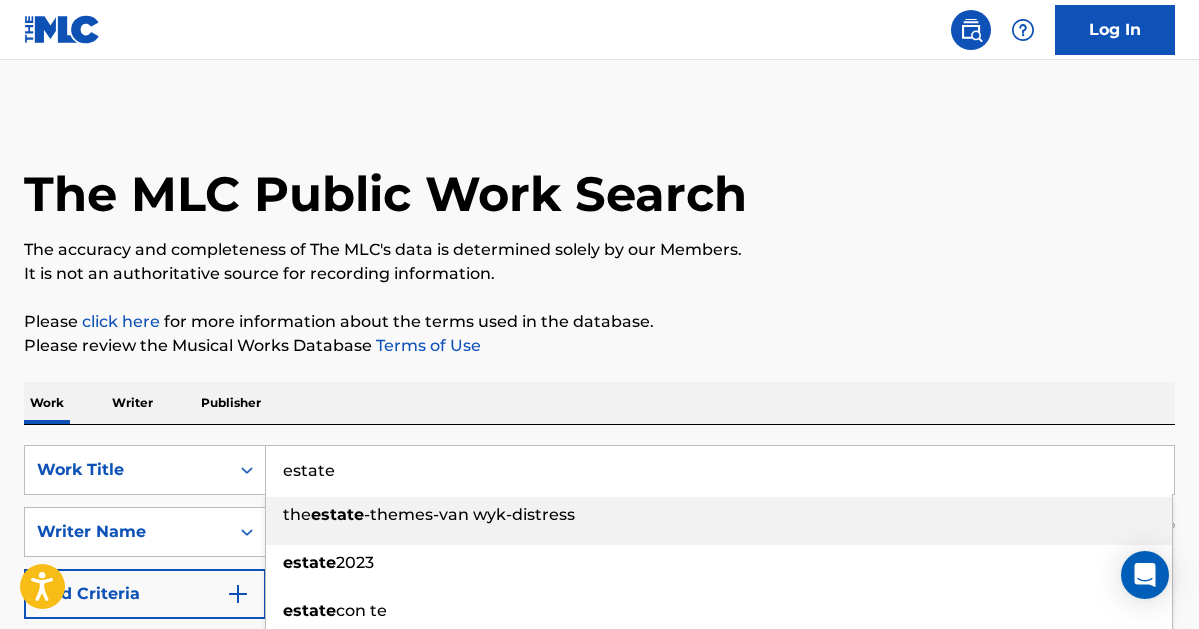type on "estate" 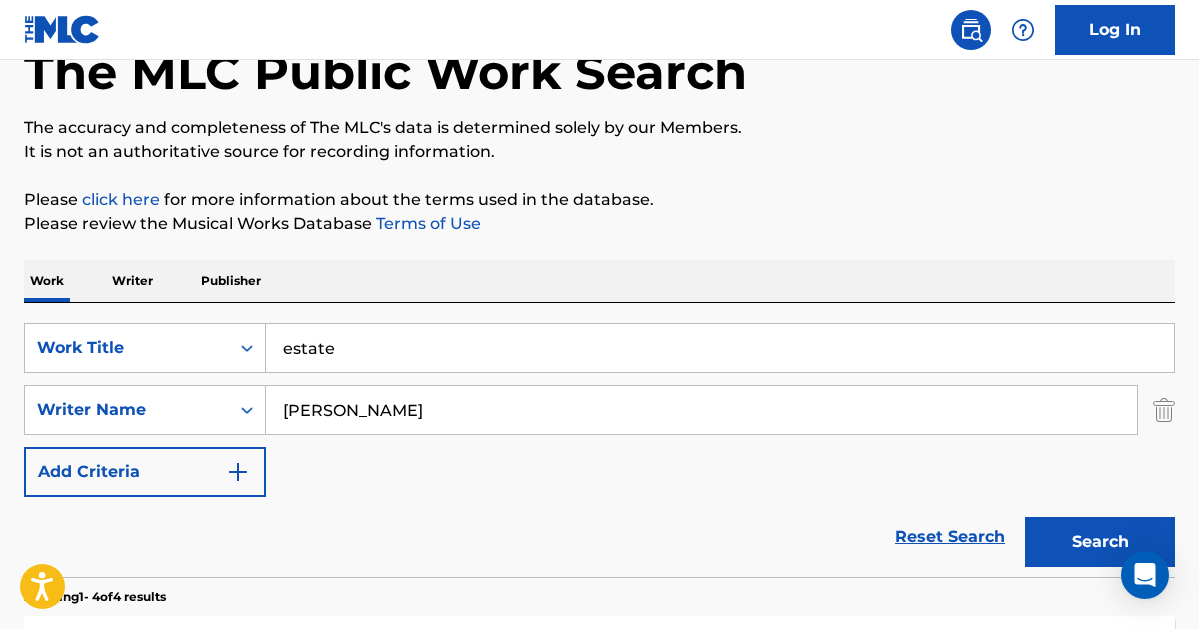 scroll, scrollTop: 131, scrollLeft: 0, axis: vertical 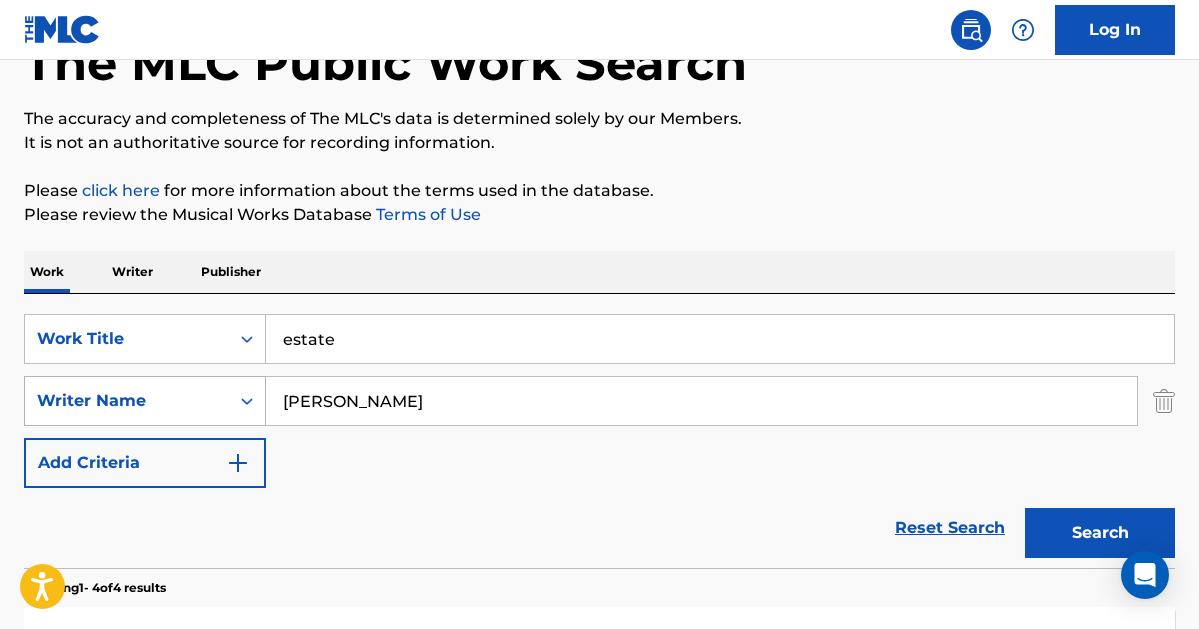 drag, startPoint x: 404, startPoint y: 402, endPoint x: 186, endPoint y: 399, distance: 218.02065 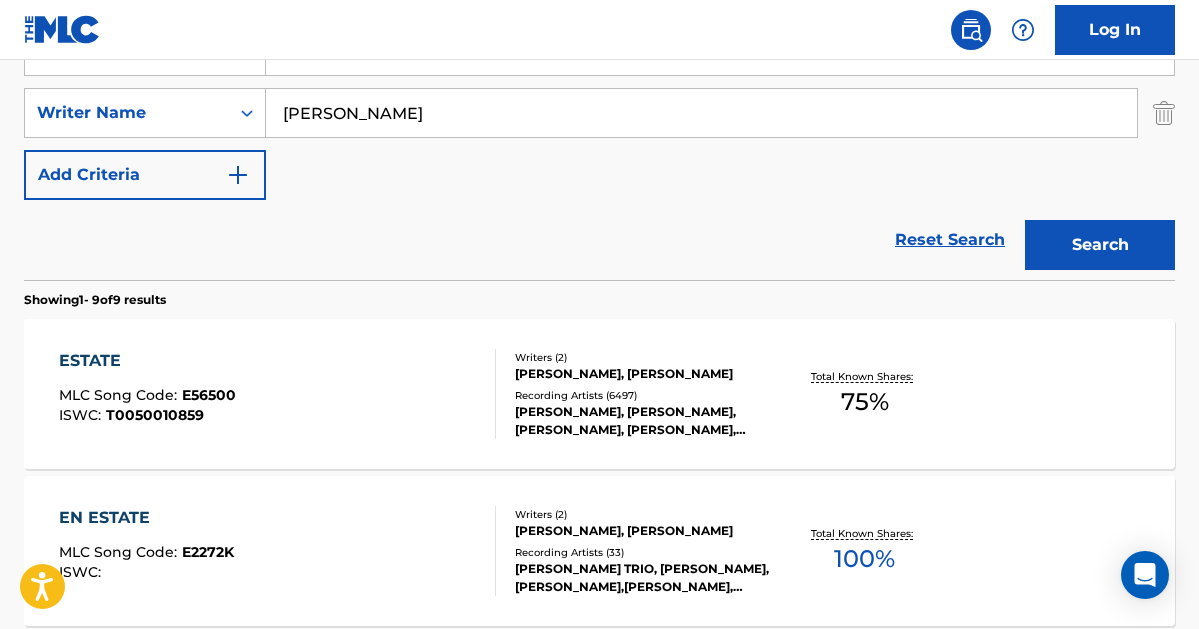 scroll, scrollTop: 425, scrollLeft: 0, axis: vertical 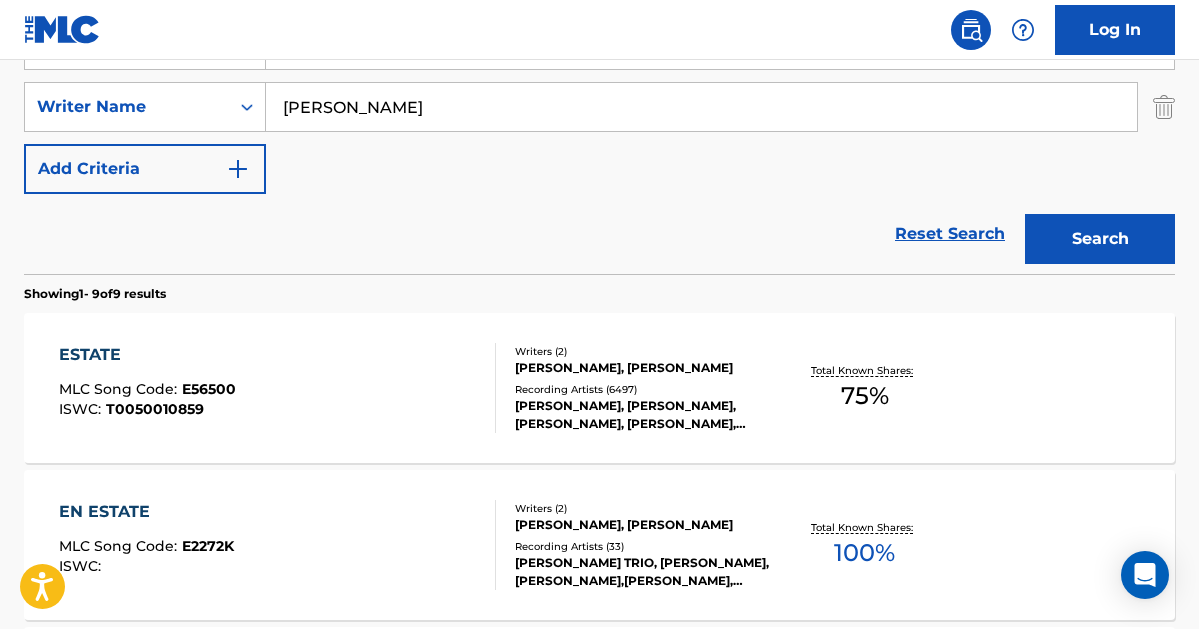 click on "[PERSON_NAME], [PERSON_NAME], [PERSON_NAME], [PERSON_NAME], [PERSON_NAME] TRIO" at bounding box center [642, 415] 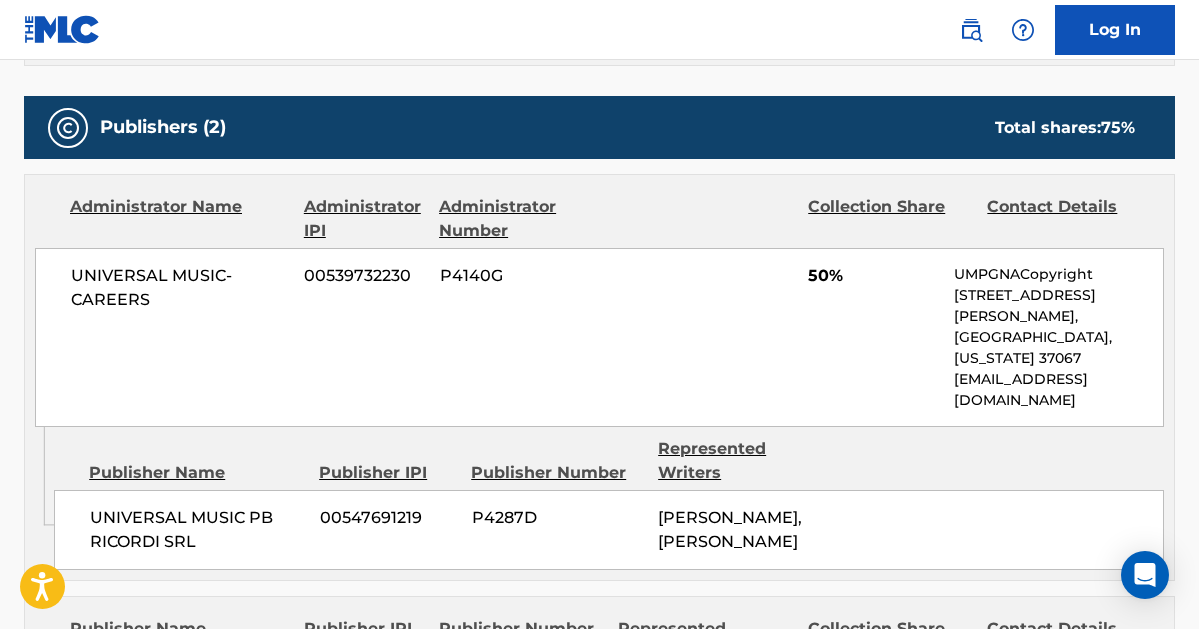 scroll, scrollTop: 2049, scrollLeft: 0, axis: vertical 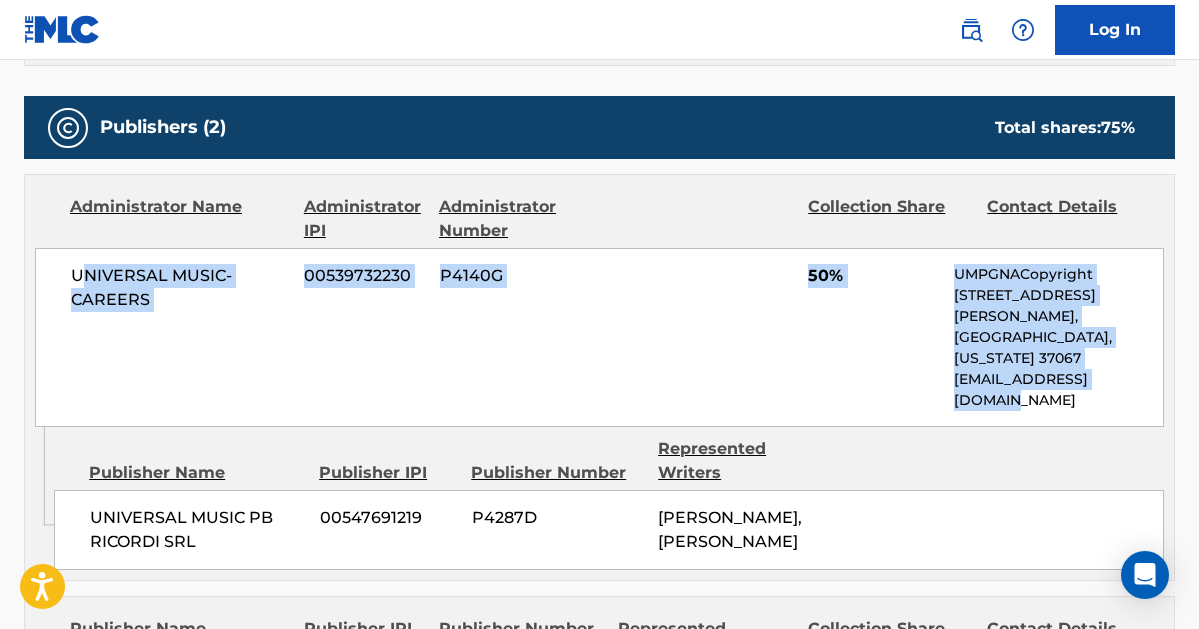 drag, startPoint x: 105, startPoint y: 270, endPoint x: 1148, endPoint y: 359, distance: 1046.7903 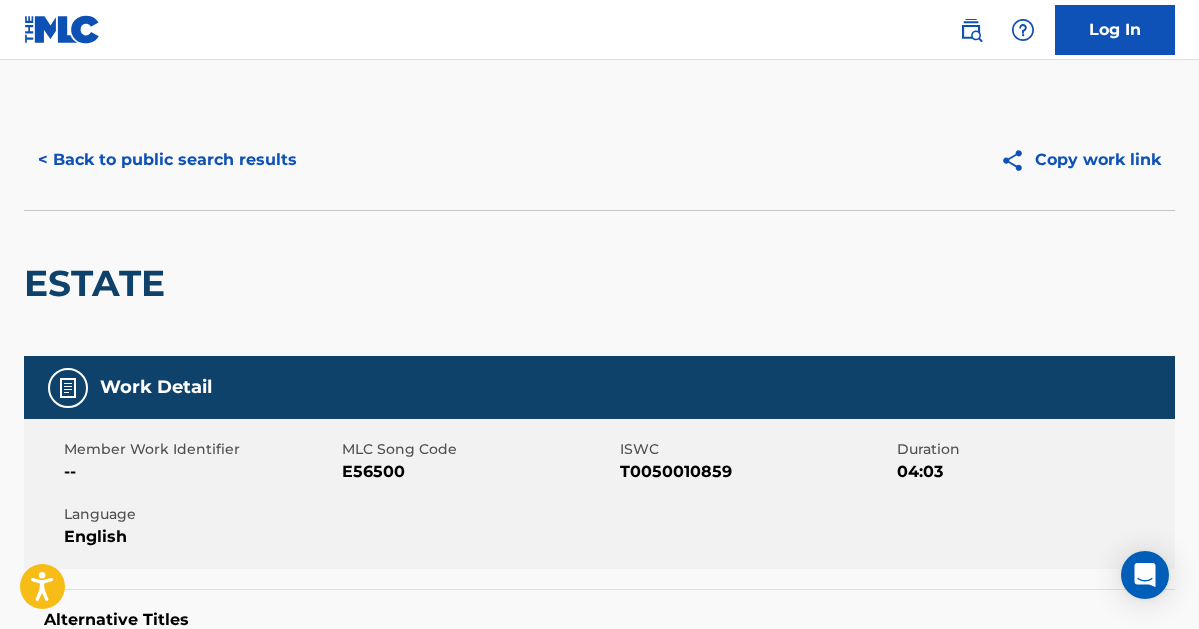 scroll, scrollTop: 0, scrollLeft: 0, axis: both 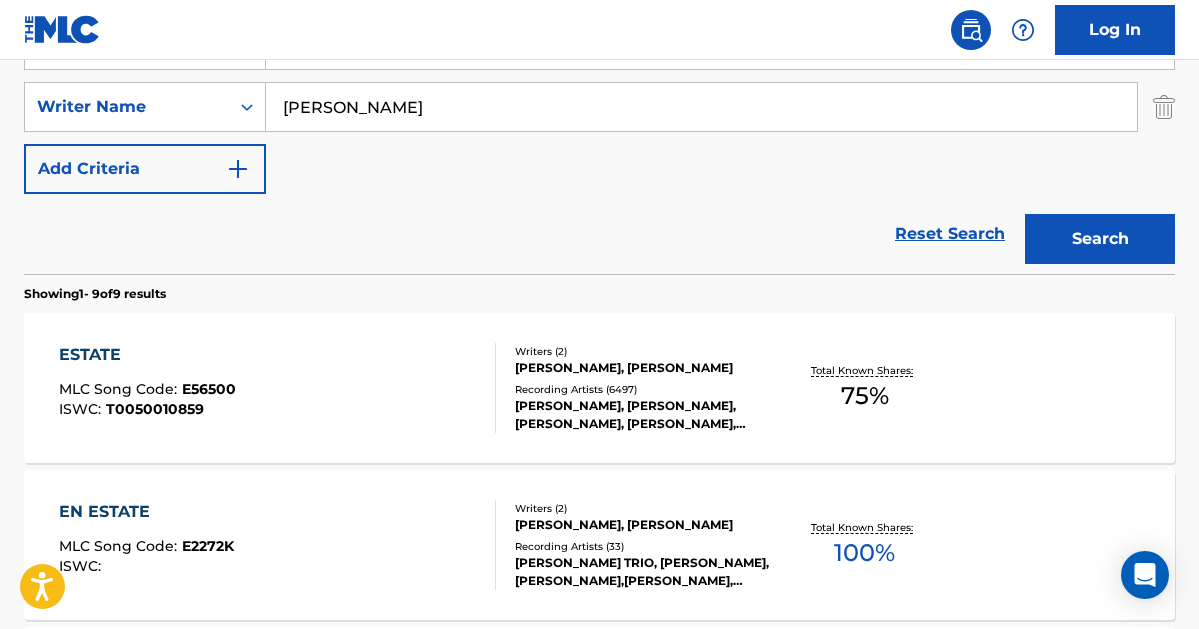 drag, startPoint x: 427, startPoint y: 104, endPoint x: 326, endPoint y: 118, distance: 101.96568 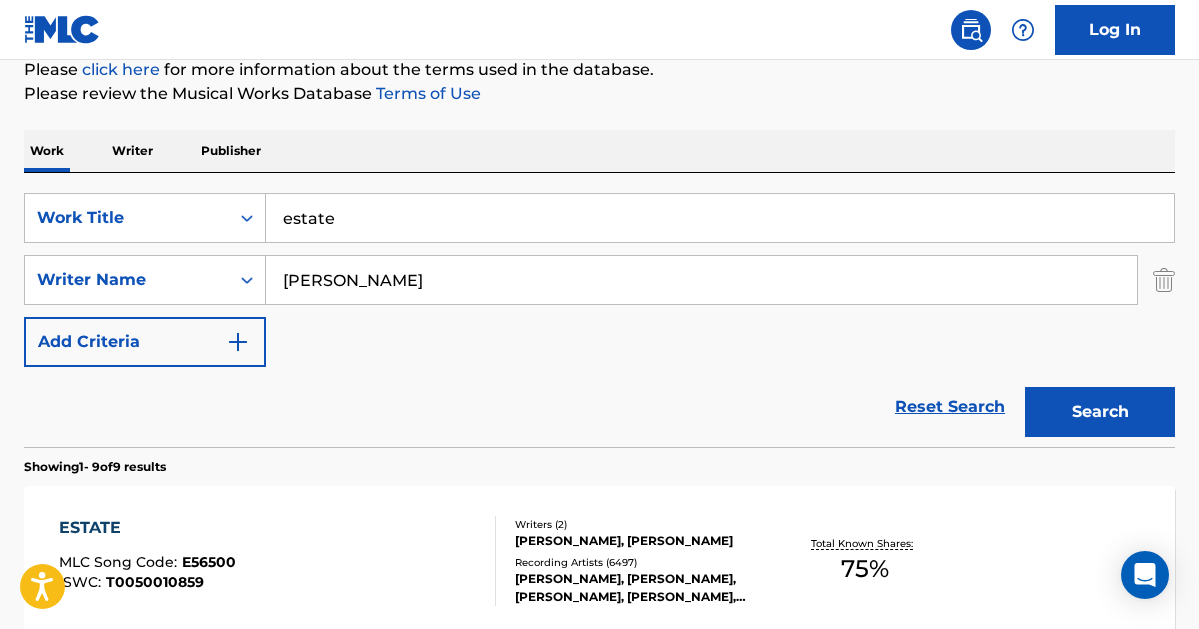 scroll, scrollTop: 247, scrollLeft: 0, axis: vertical 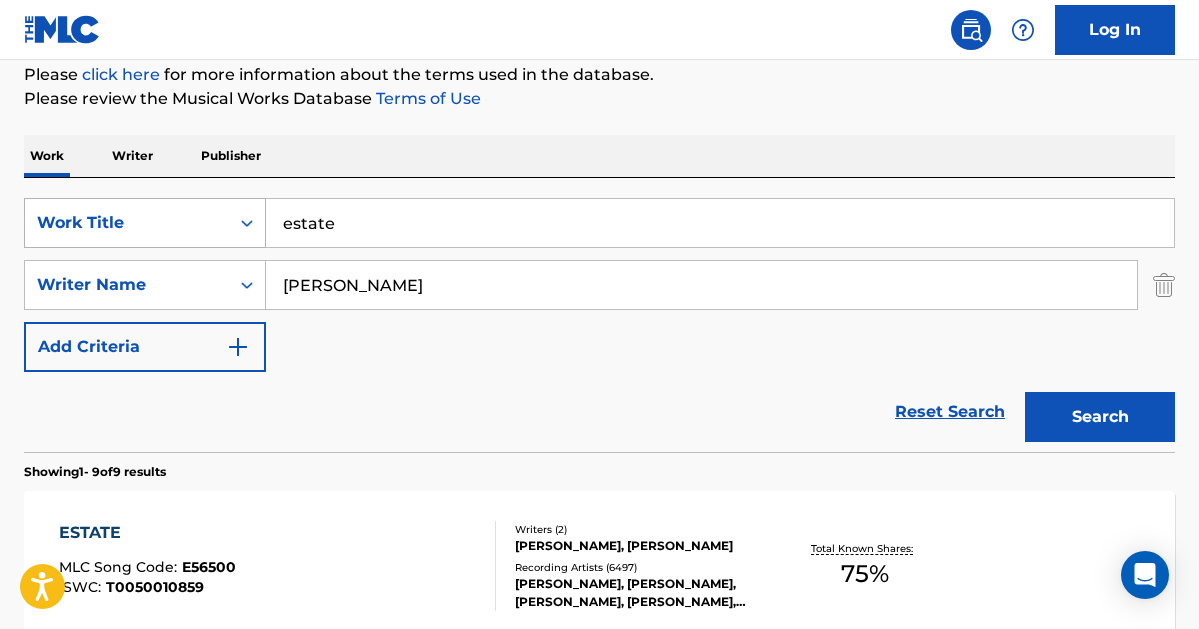 type on "[PERSON_NAME]" 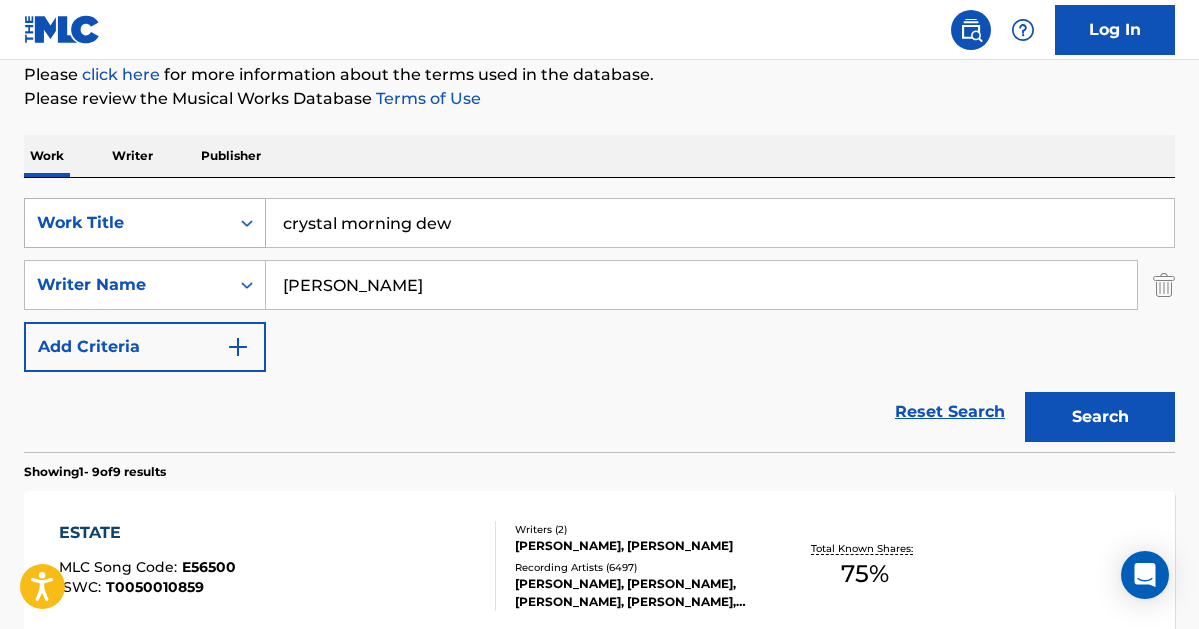 drag, startPoint x: 498, startPoint y: 221, endPoint x: 191, endPoint y: 202, distance: 307.58737 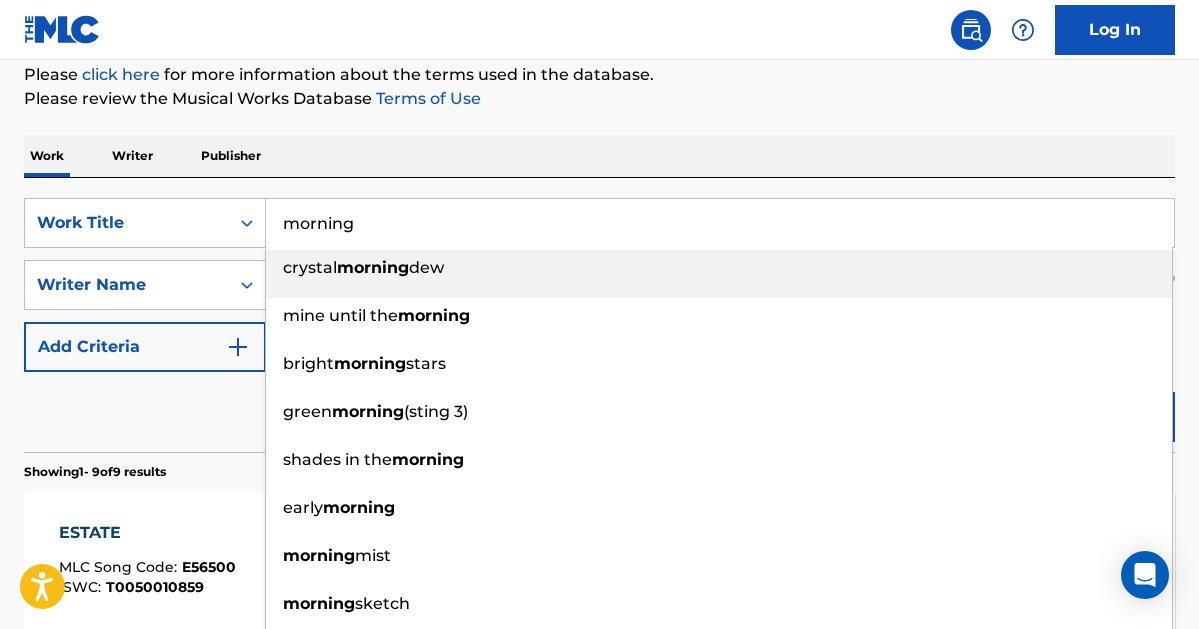 type on "morning" 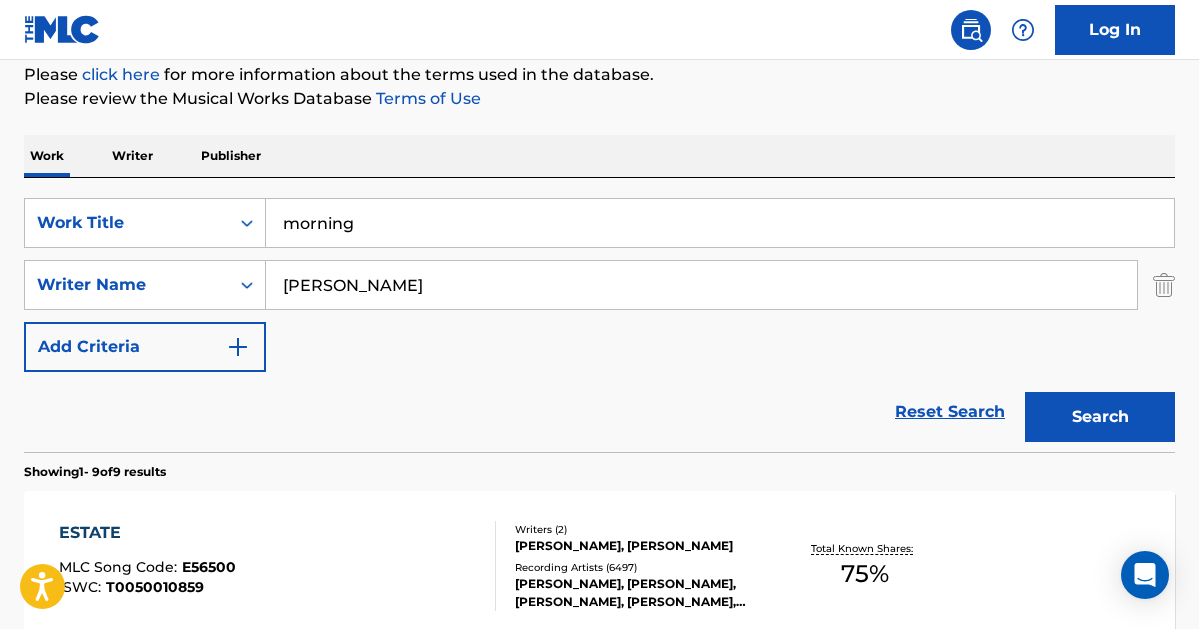 drag, startPoint x: 1113, startPoint y: 413, endPoint x: 1013, endPoint y: 380, distance: 105.30432 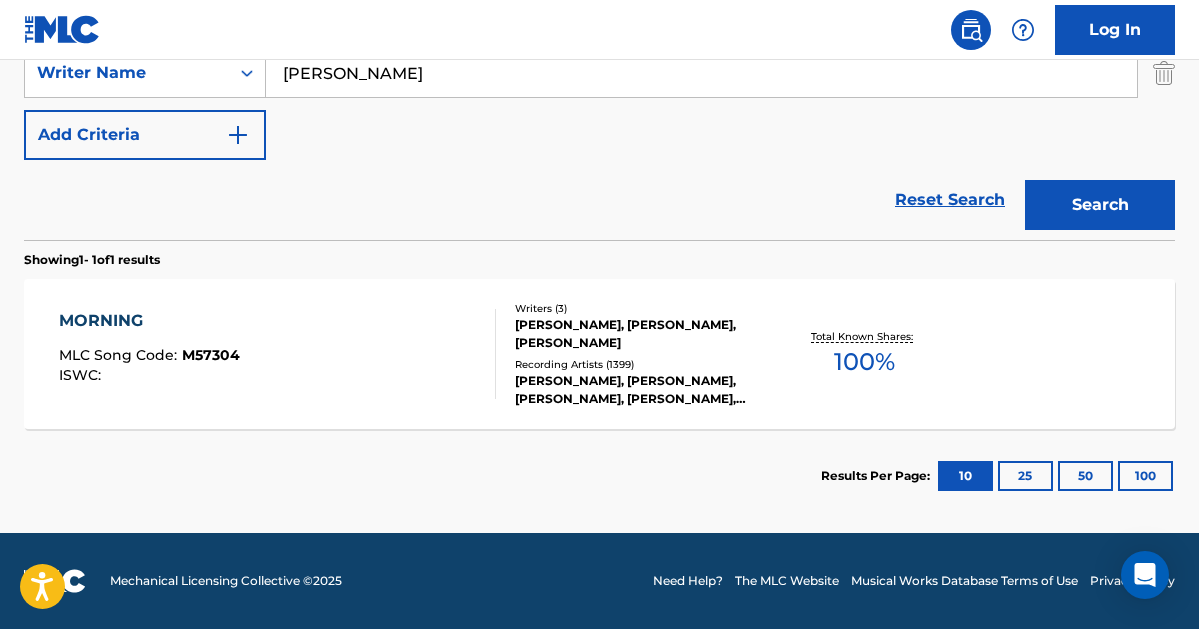 scroll, scrollTop: 459, scrollLeft: 0, axis: vertical 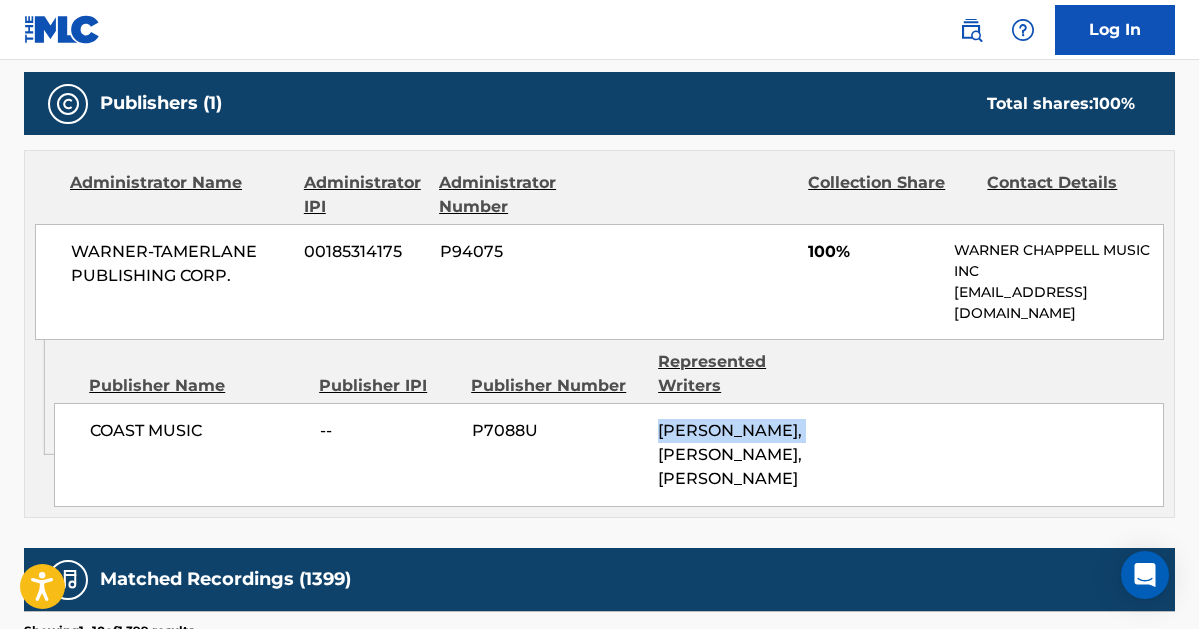 drag, startPoint x: 663, startPoint y: 428, endPoint x: 835, endPoint y: 430, distance: 172.01163 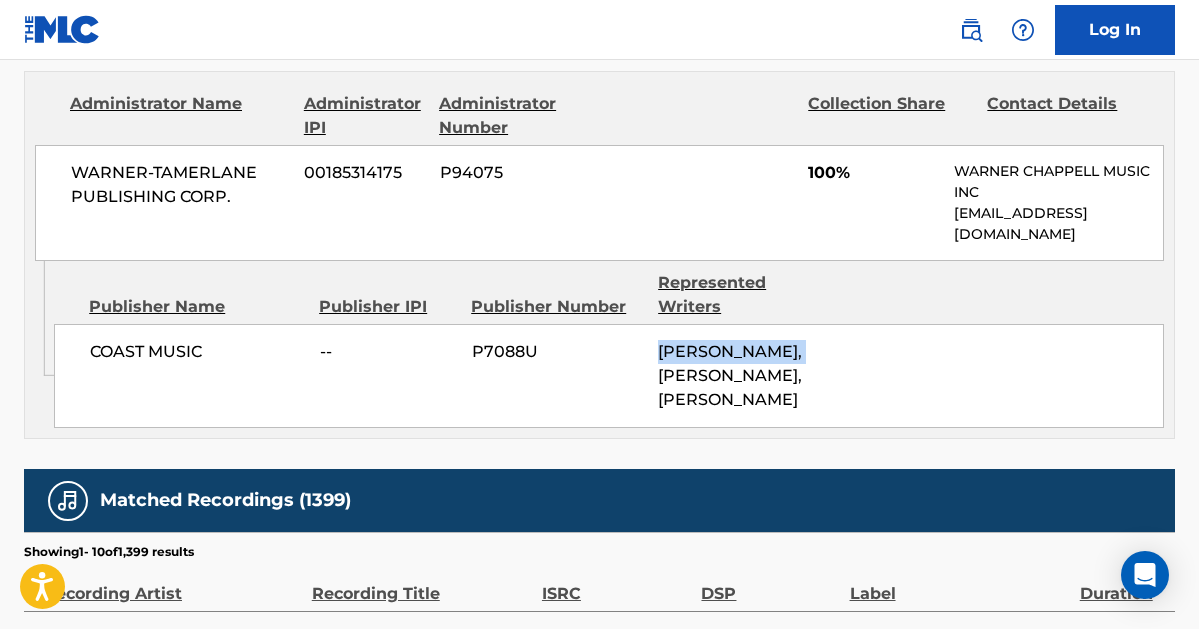 scroll, scrollTop: 863, scrollLeft: 0, axis: vertical 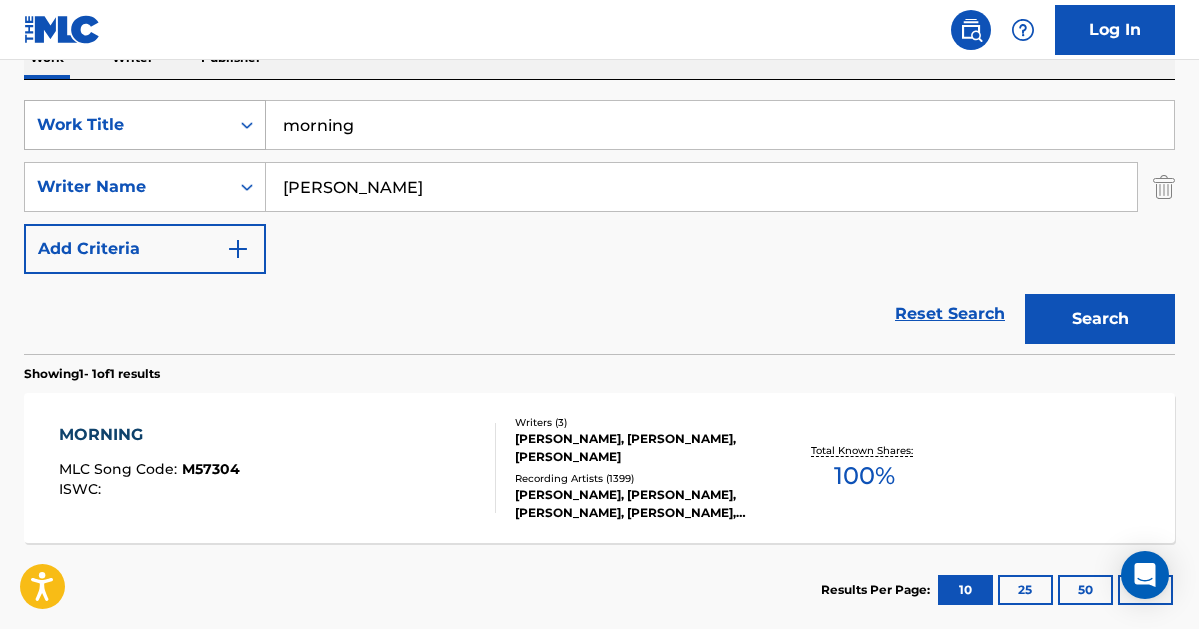 drag, startPoint x: 389, startPoint y: 130, endPoint x: 204, endPoint y: 126, distance: 185.04324 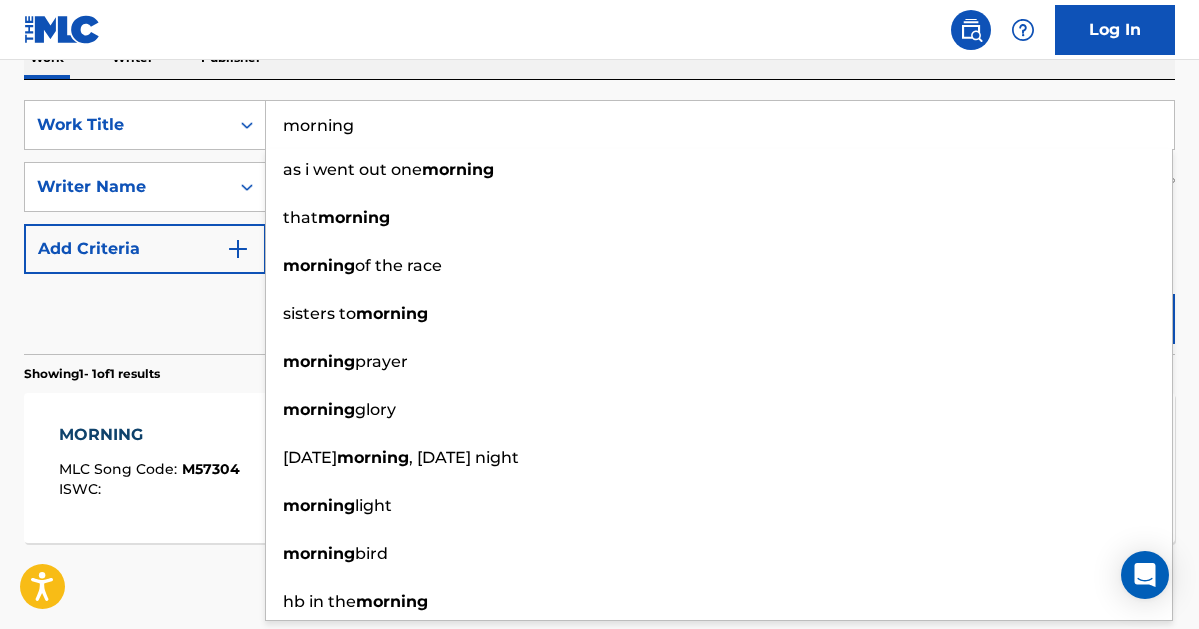 paste on "[PERSON_NAME]" 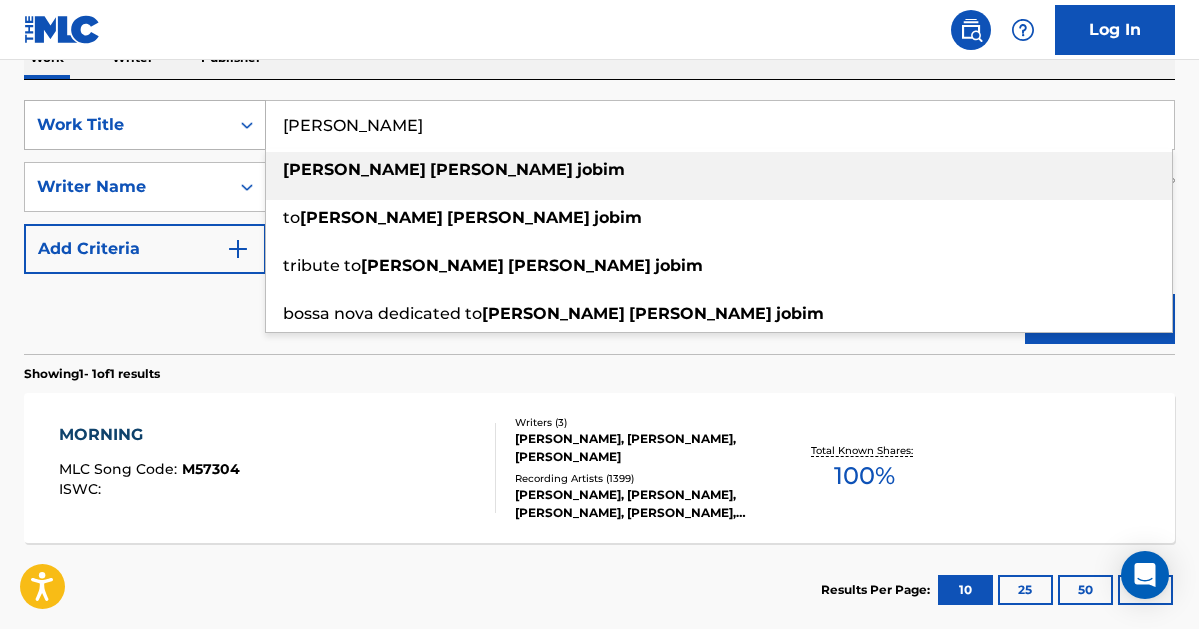 drag, startPoint x: 448, startPoint y: 122, endPoint x: 232, endPoint y: 123, distance: 216.00232 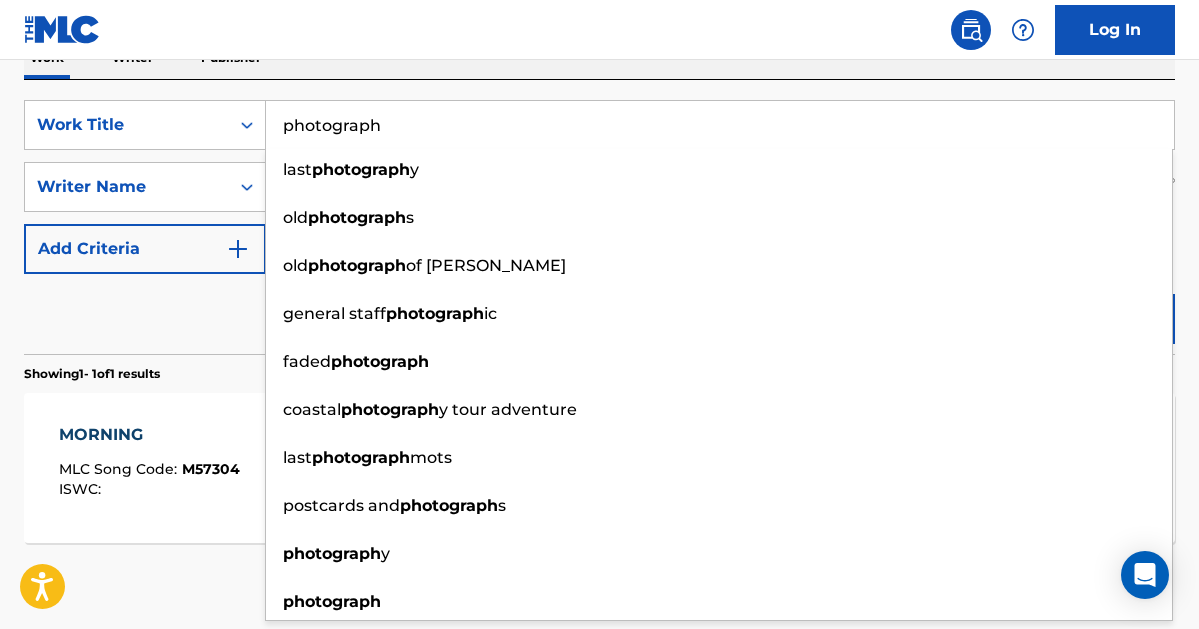 type on "photograph" 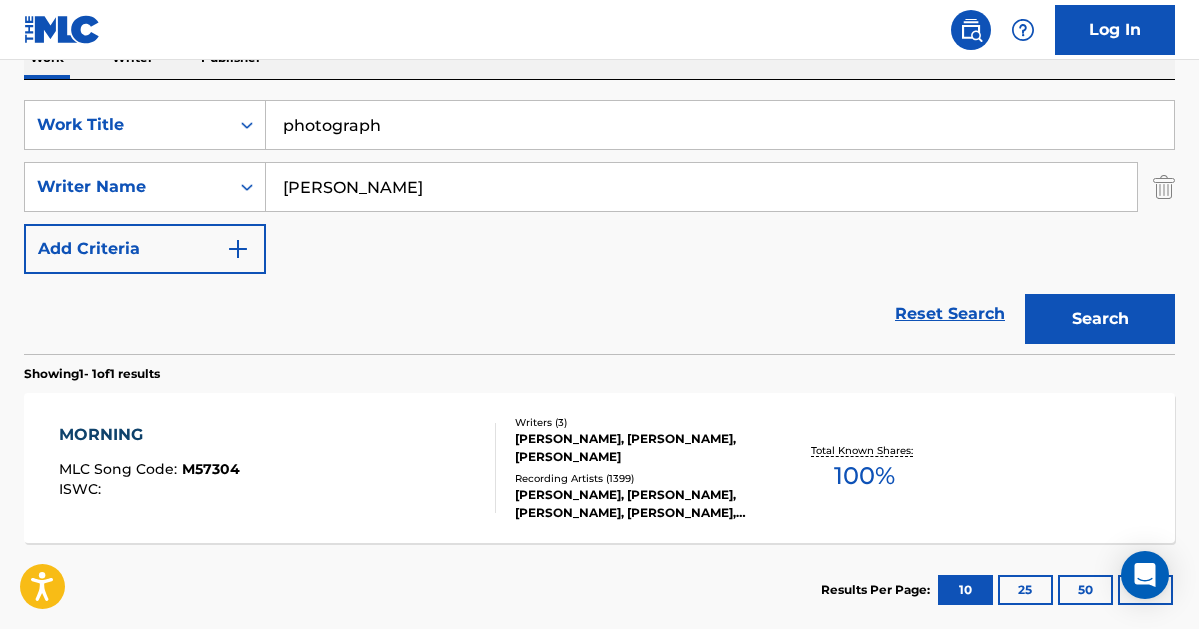 click on "Reset Search Search" at bounding box center [599, 314] 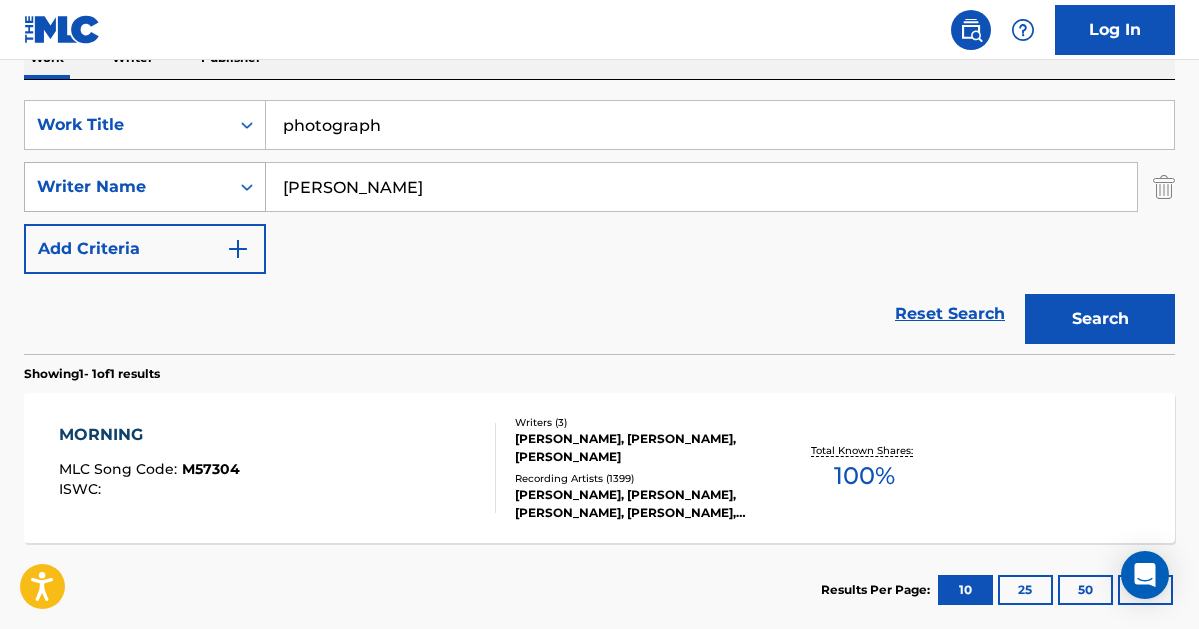 drag, startPoint x: 434, startPoint y: 183, endPoint x: 241, endPoint y: 175, distance: 193.16573 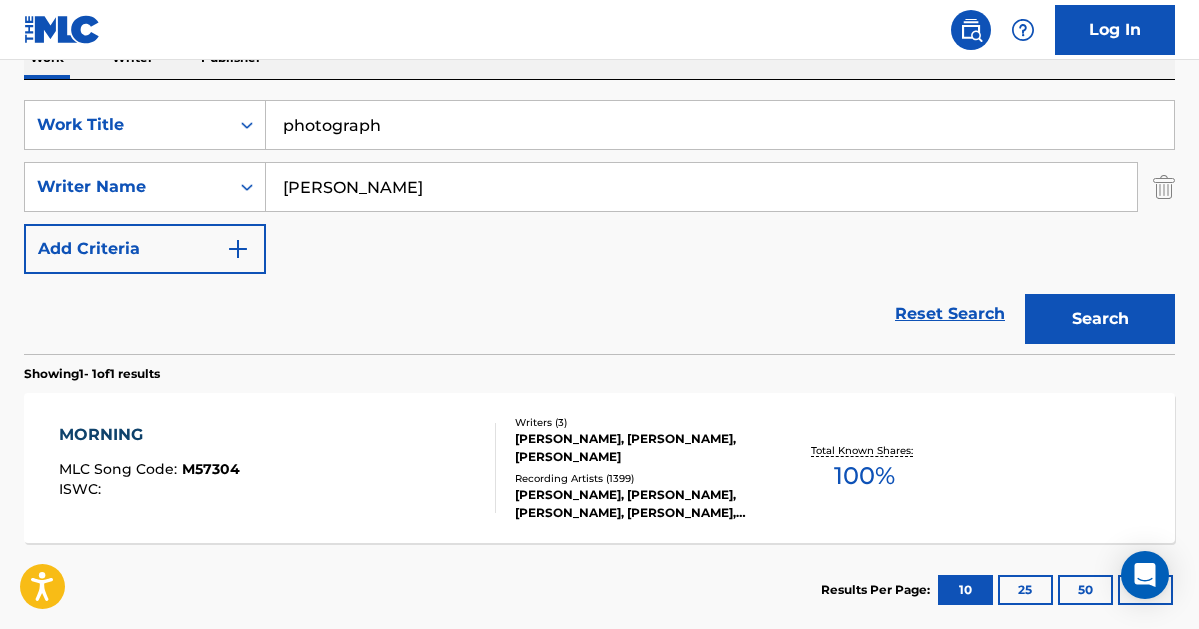 paste on "[PERSON_NAME]" 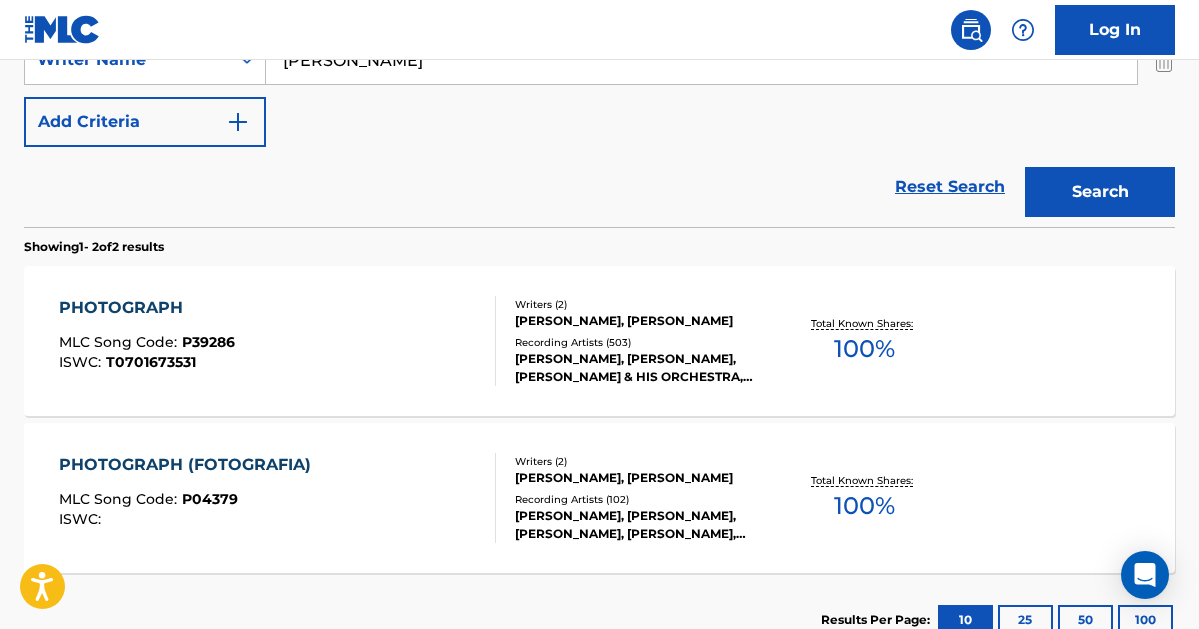 scroll, scrollTop: 478, scrollLeft: 0, axis: vertical 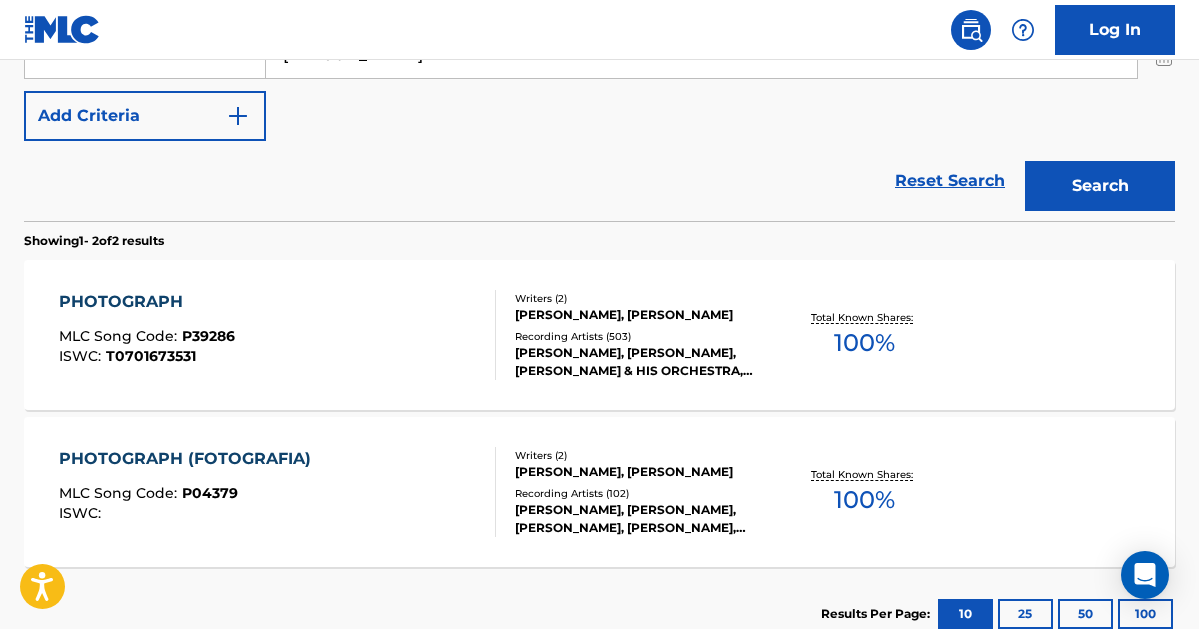 click on "Writers ( 2 ) [PERSON_NAME], [PERSON_NAME] Recording Artists ( 503 ) [PERSON_NAME], [PERSON_NAME], [PERSON_NAME] & HIS ORCHESTRA, [PERSON_NAME], [PERSON_NAME], [PERSON_NAME], [PERSON_NAME], [PERSON_NAME]" at bounding box center (632, 335) 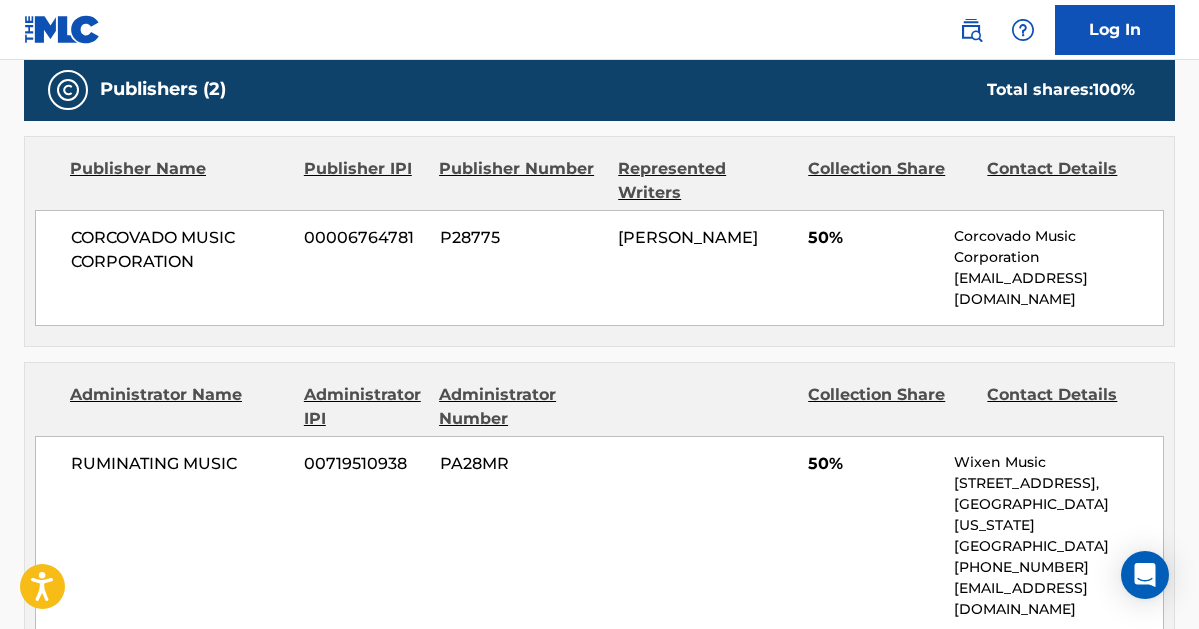 scroll, scrollTop: 983, scrollLeft: 0, axis: vertical 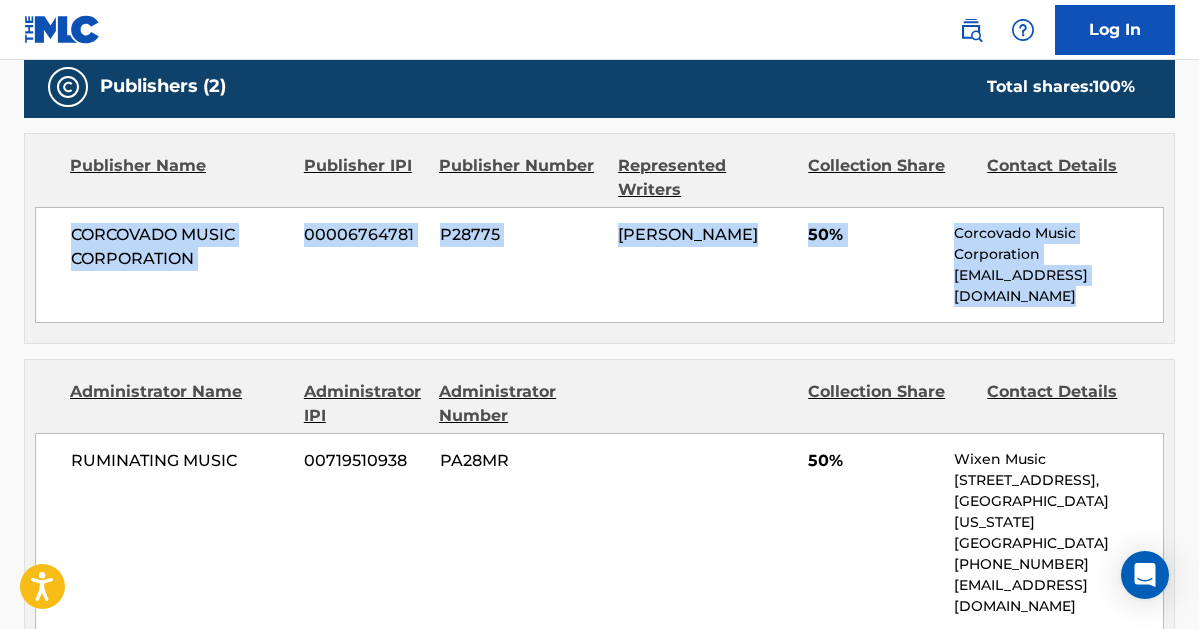 drag, startPoint x: 71, startPoint y: 206, endPoint x: 1180, endPoint y: 256, distance: 1110.1266 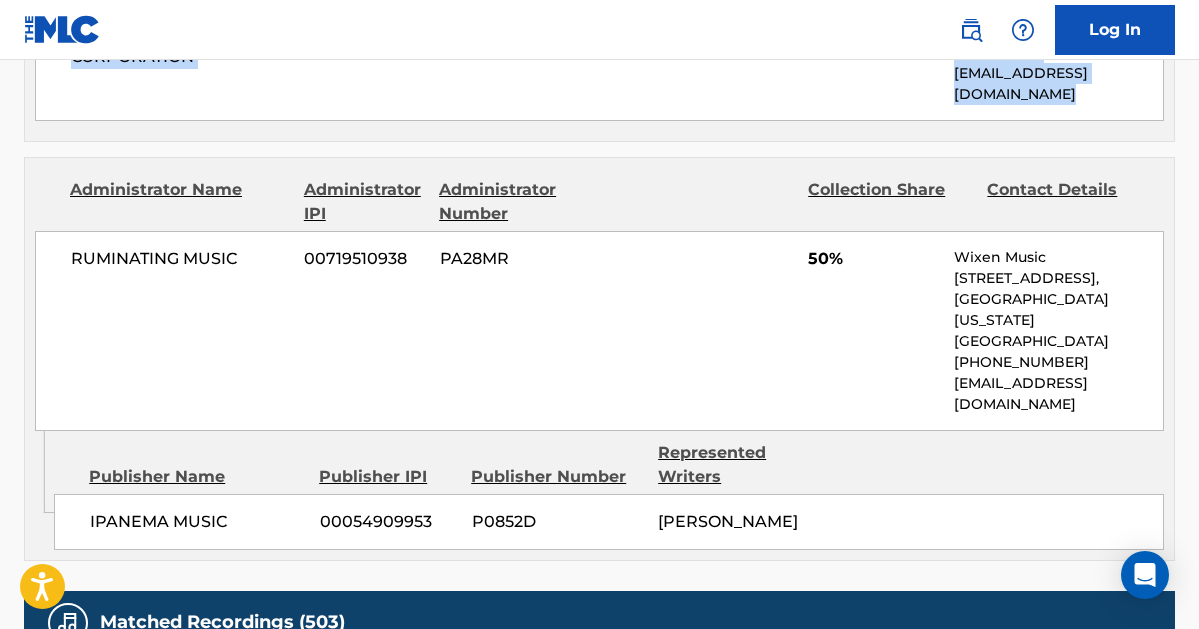 scroll, scrollTop: 1180, scrollLeft: 0, axis: vertical 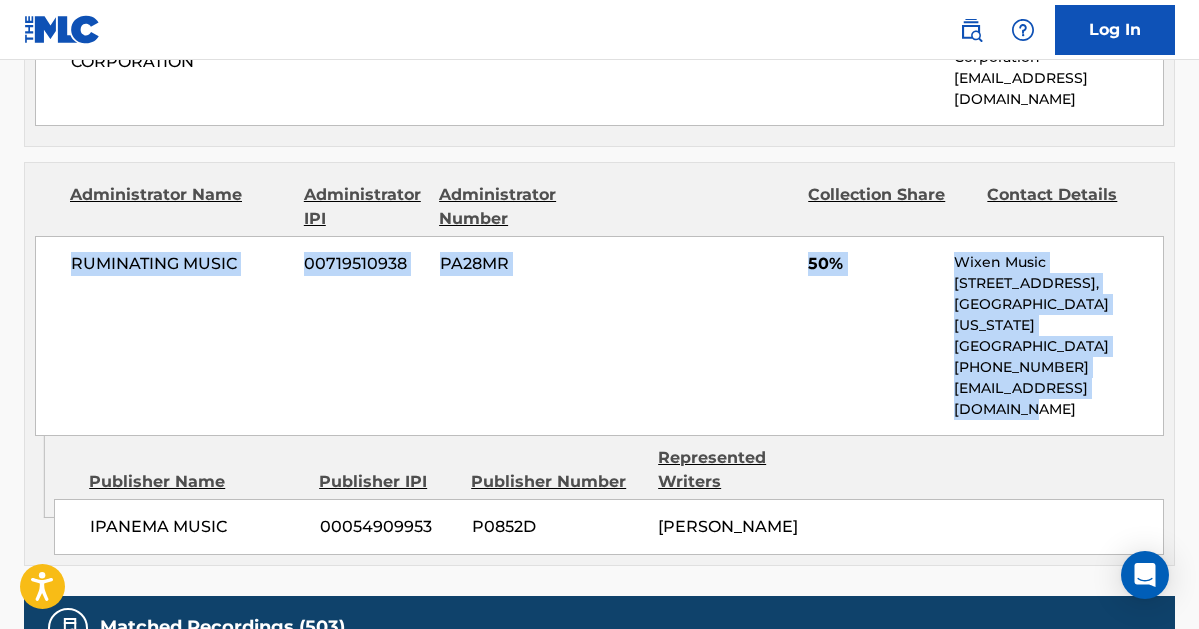 drag, startPoint x: 1096, startPoint y: 345, endPoint x: 74, endPoint y: 201, distance: 1032.095 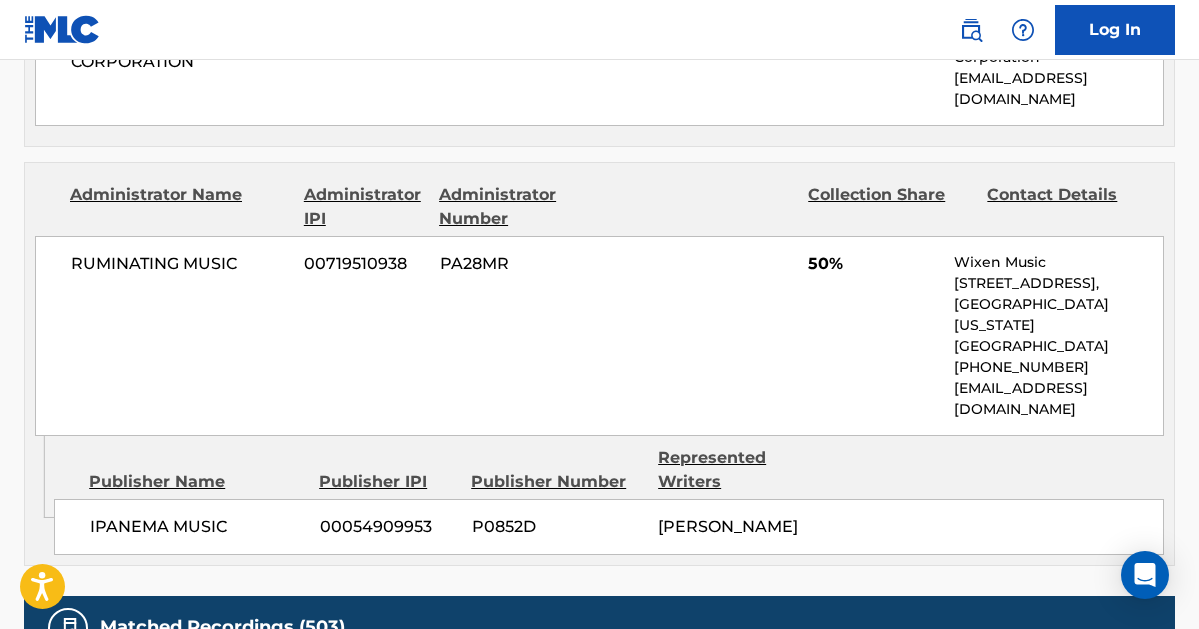 click on "[PERSON_NAME]" at bounding box center (744, 527) 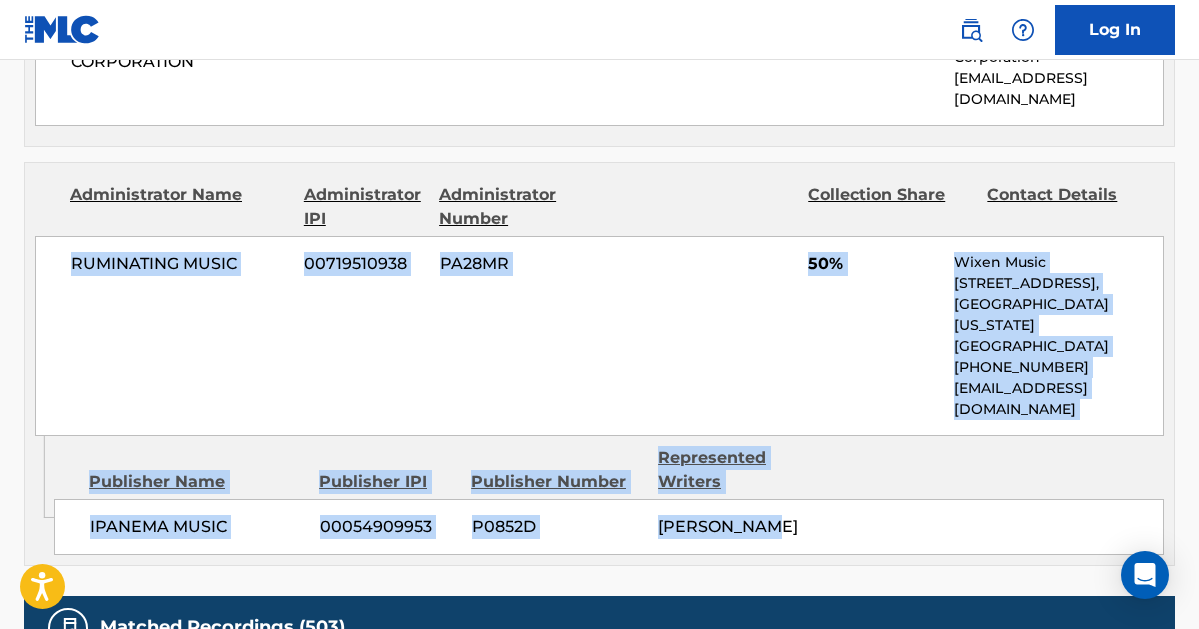 drag, startPoint x: 746, startPoint y: 449, endPoint x: 61, endPoint y: 212, distance: 724.8407 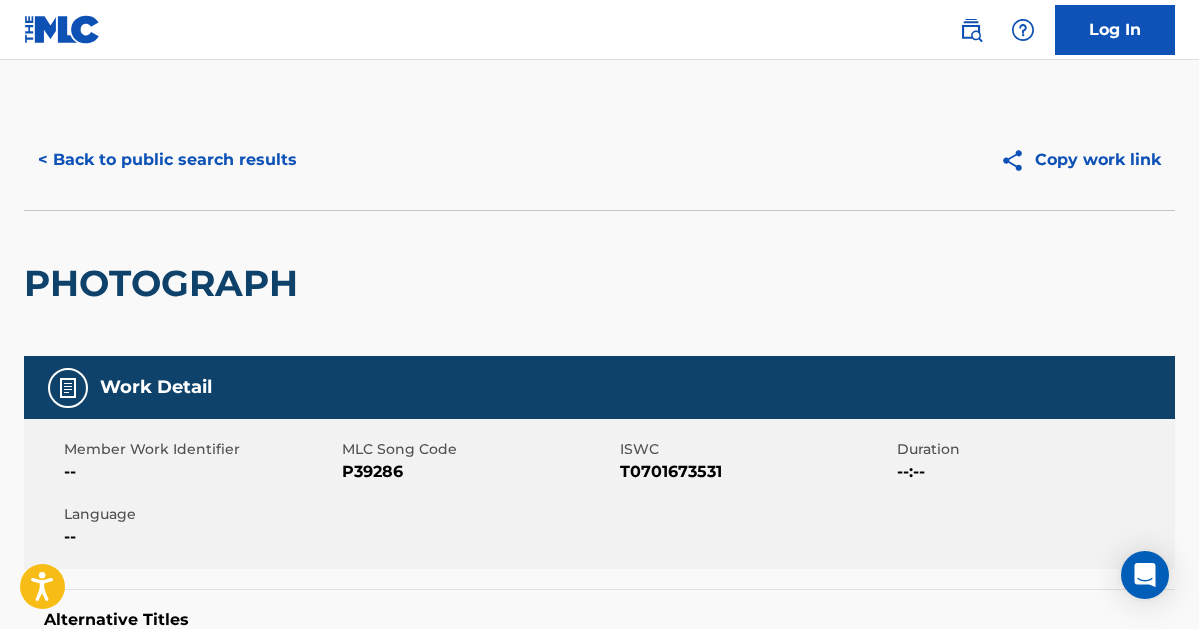 scroll, scrollTop: 0, scrollLeft: 0, axis: both 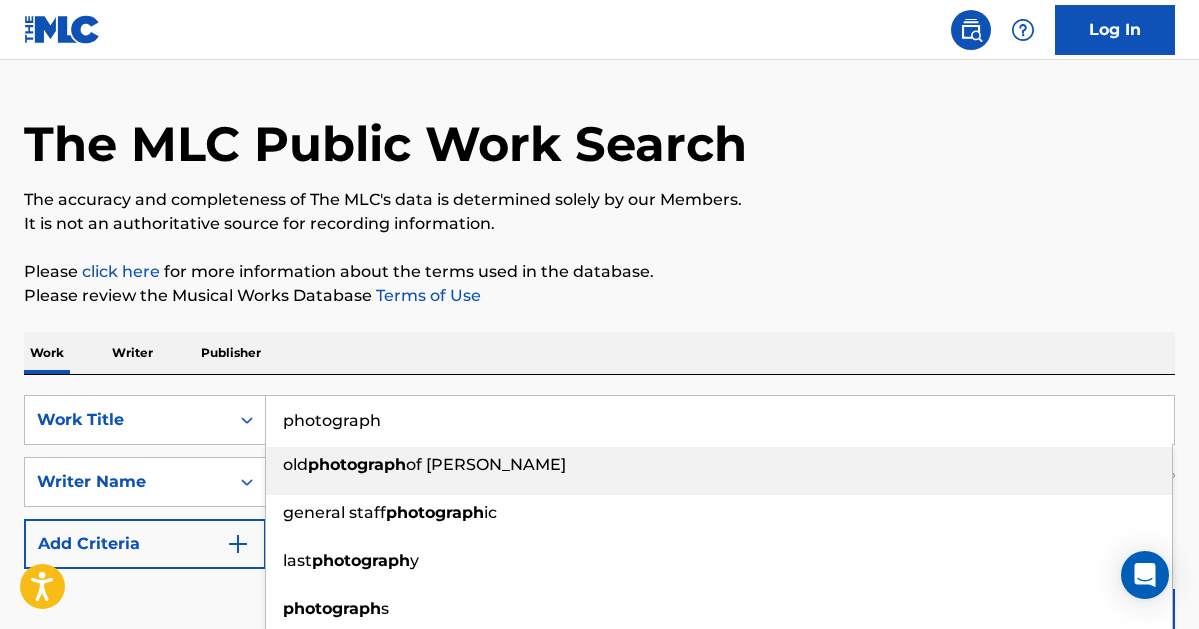 drag, startPoint x: 445, startPoint y: 412, endPoint x: 240, endPoint y: 392, distance: 205.9733 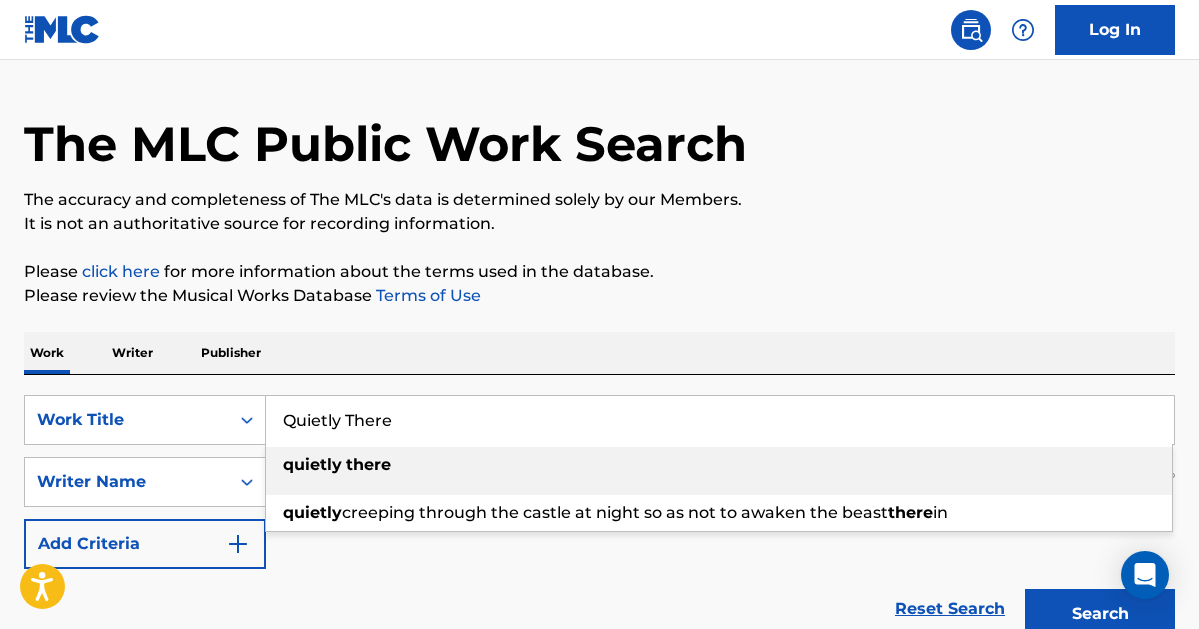 click on "quietly   there" at bounding box center [719, 465] 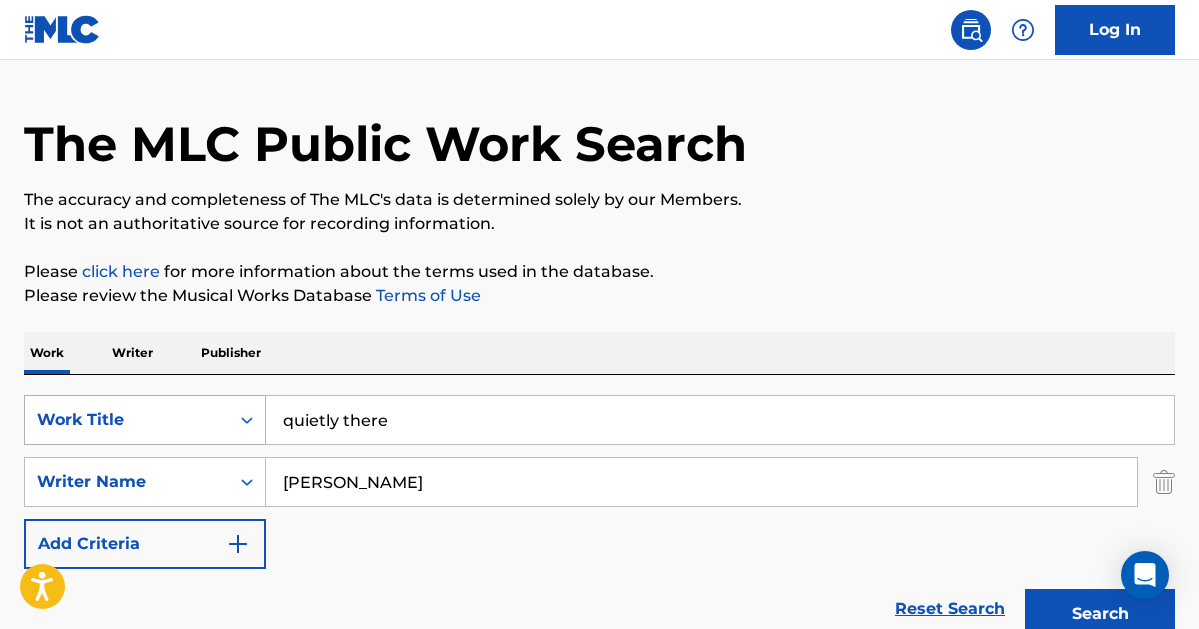 click on "SearchWithCriteriaa97ab552-0147-4fee-ae4d-24ebf21741ee Work Title quietly there SearchWithCriteria19d148f5-e0ff-4415-812c-15c42b1a6ae9 Writer Name [PERSON_NAME] Add Criteria" at bounding box center (599, 482) 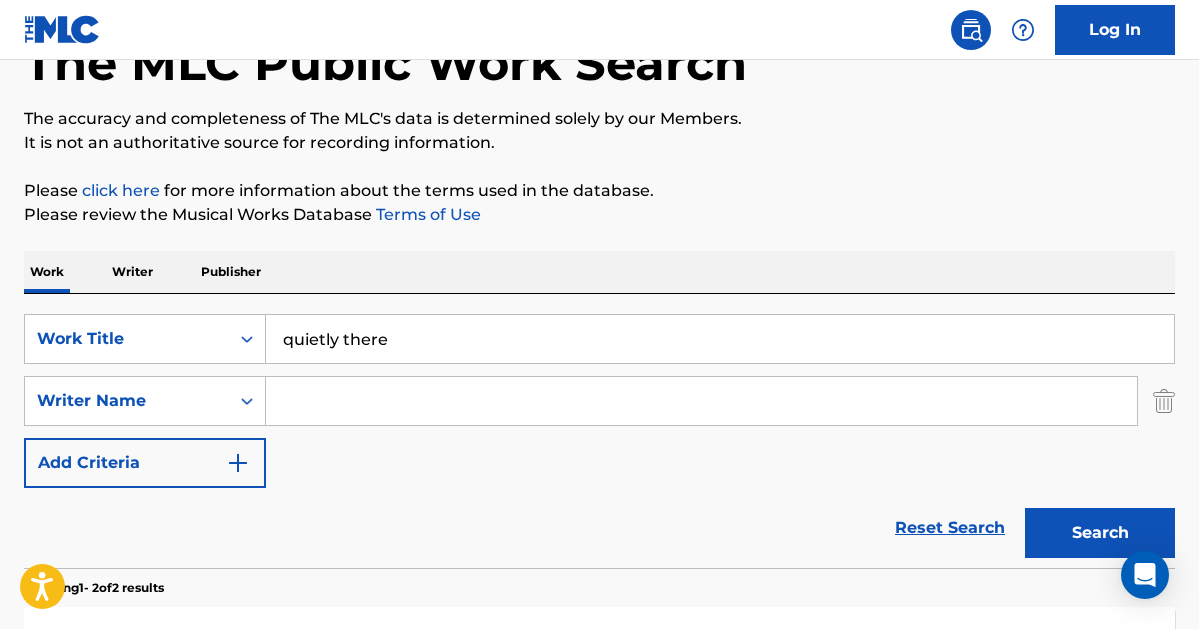 scroll, scrollTop: 139, scrollLeft: 0, axis: vertical 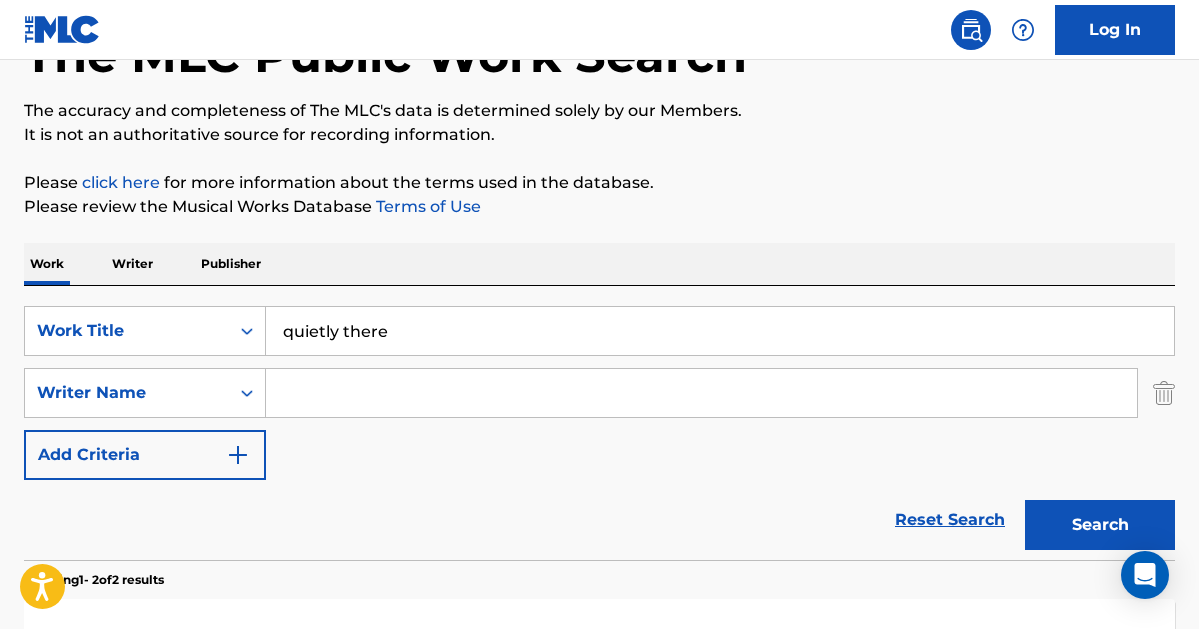 type 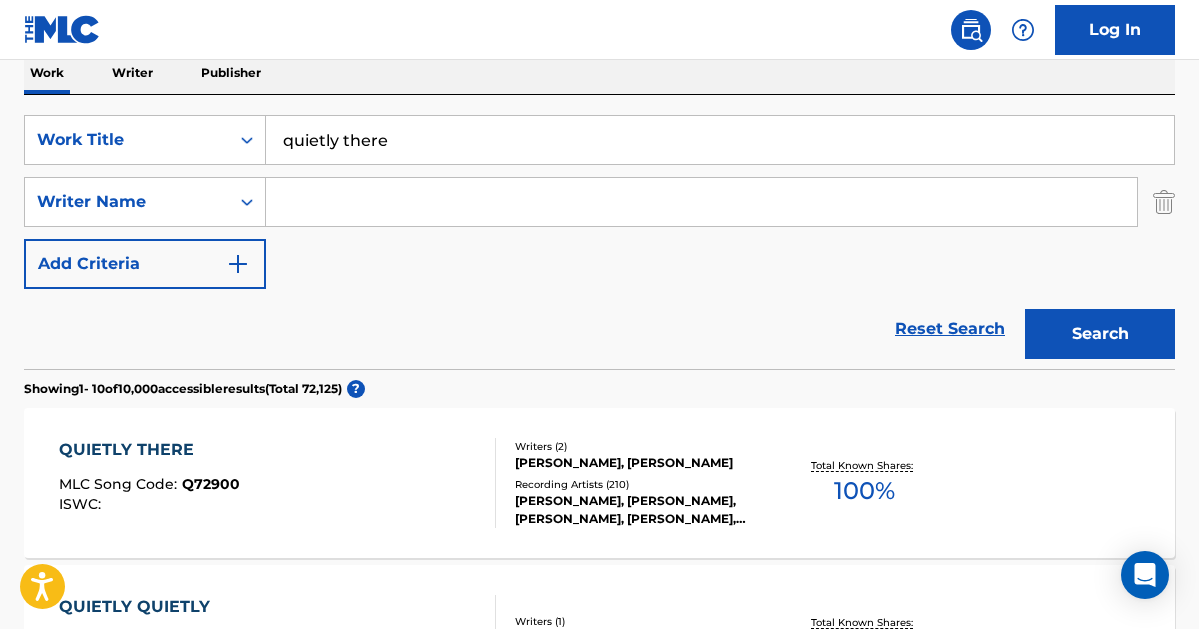 scroll, scrollTop: 492, scrollLeft: 0, axis: vertical 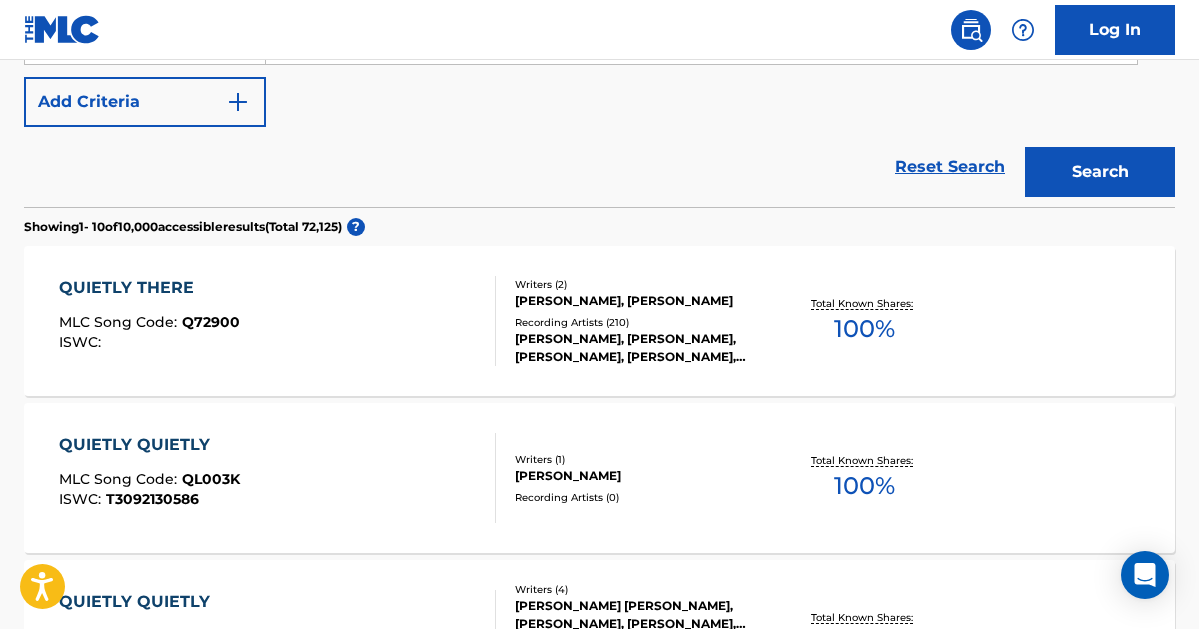 click on "[PERSON_NAME], [PERSON_NAME], [PERSON_NAME], [PERSON_NAME], [PERSON_NAME]" at bounding box center (642, 348) 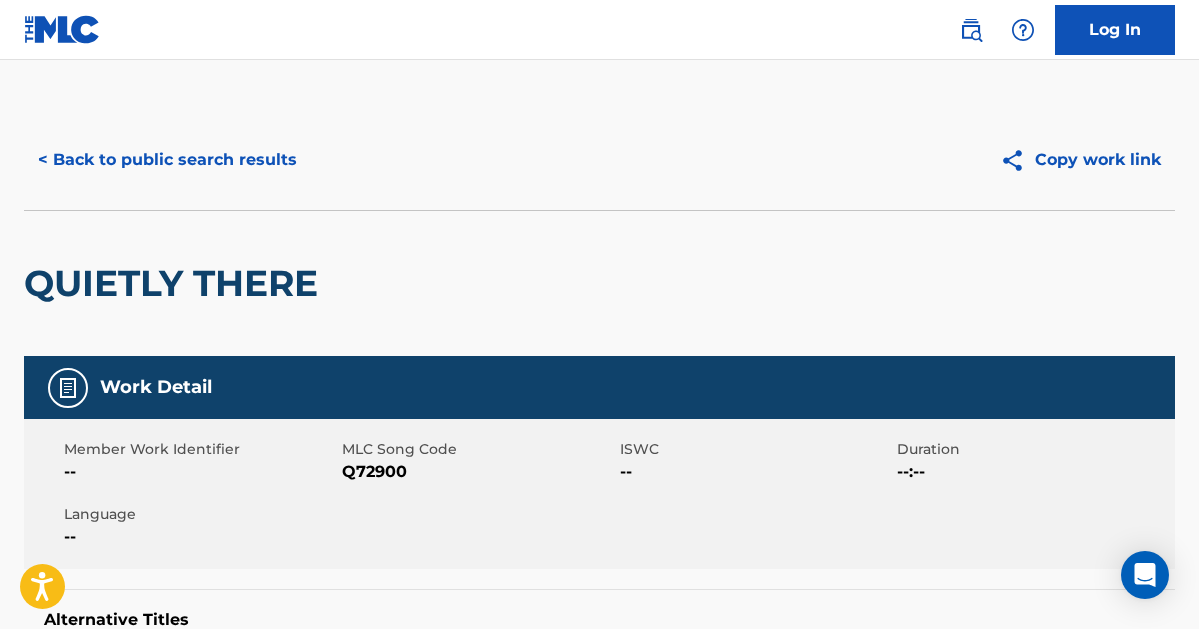 scroll, scrollTop: 0, scrollLeft: 0, axis: both 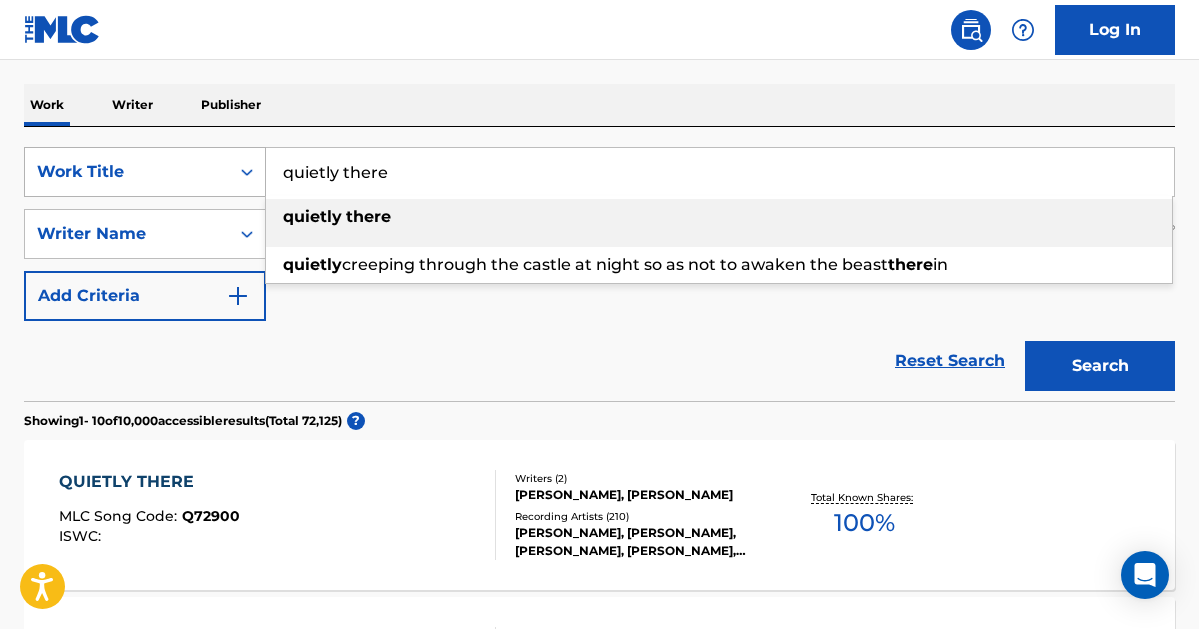 drag, startPoint x: 276, startPoint y: 167, endPoint x: 141, endPoint y: 168, distance: 135.00371 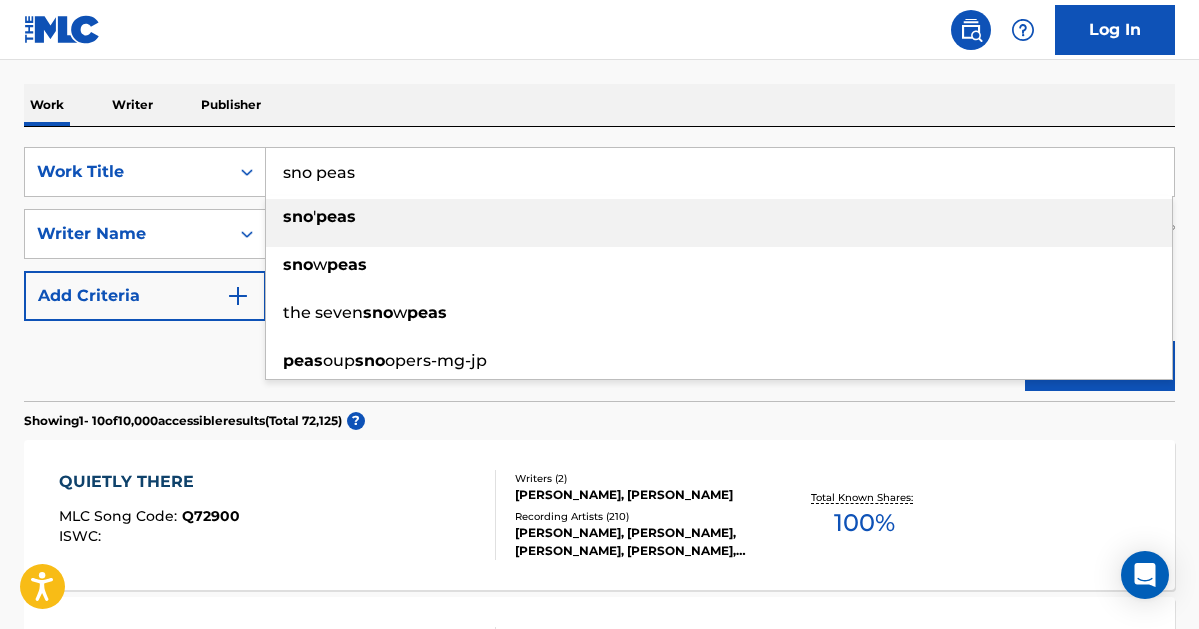 click on "sno" at bounding box center (298, 216) 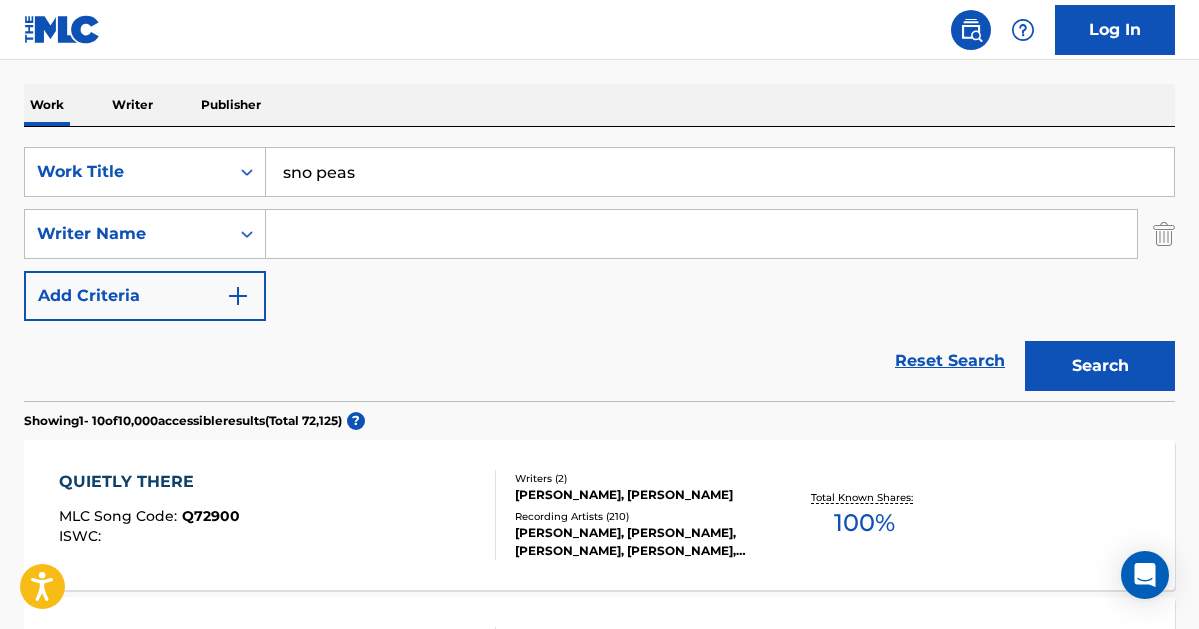 type on "sno' peas" 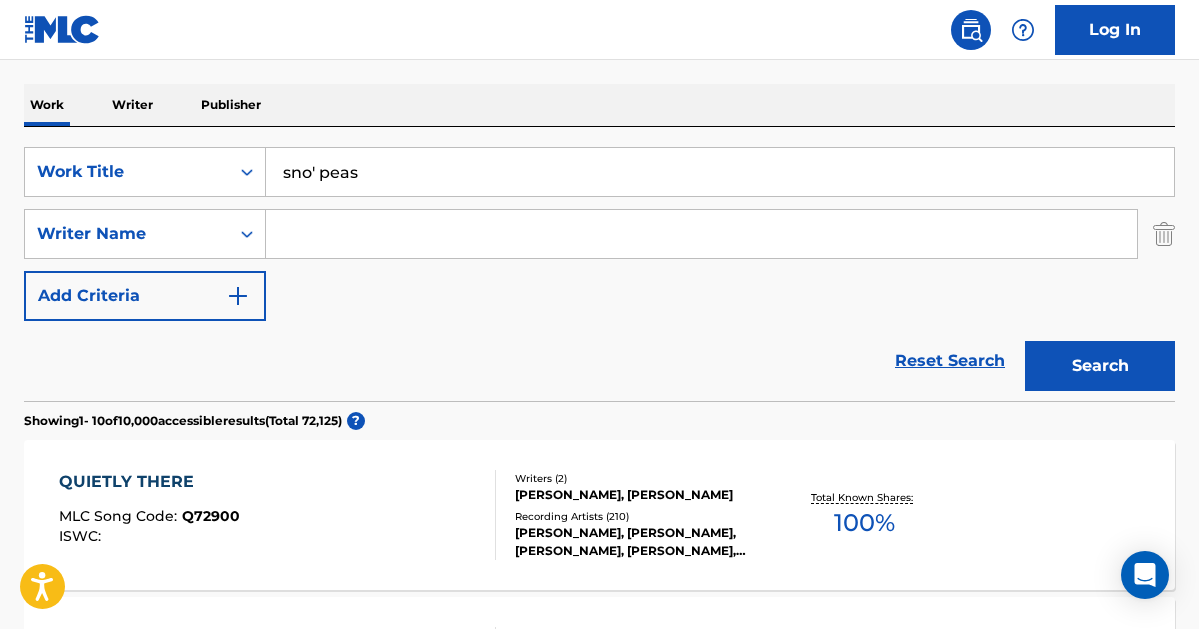 click on "Search" at bounding box center [1100, 366] 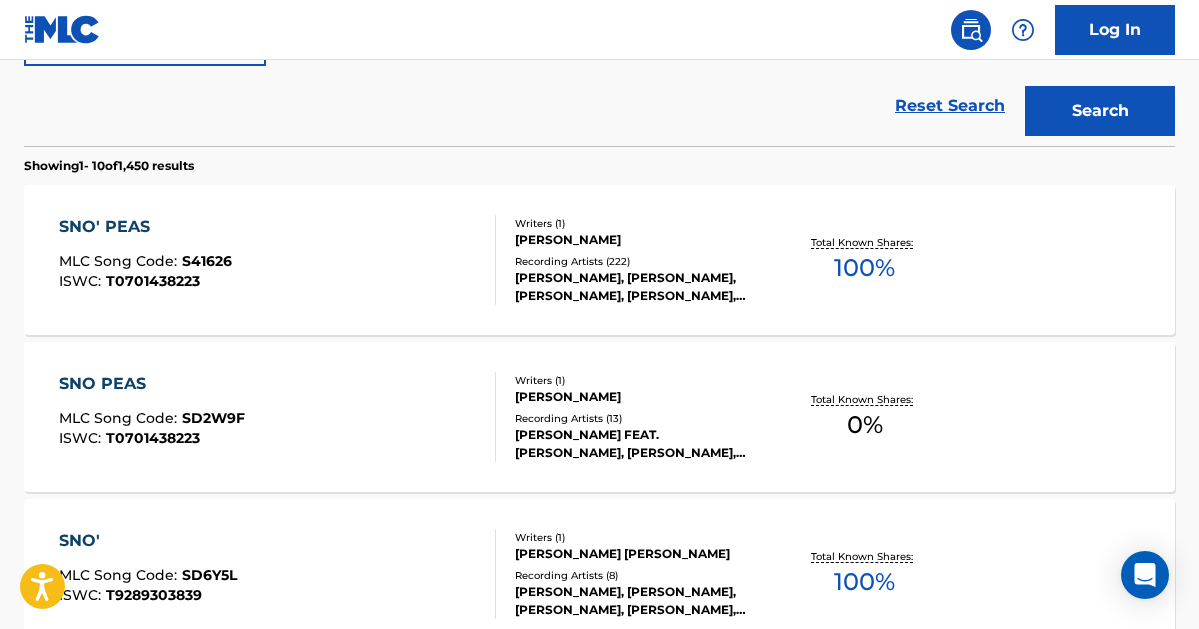 scroll, scrollTop: 560, scrollLeft: 0, axis: vertical 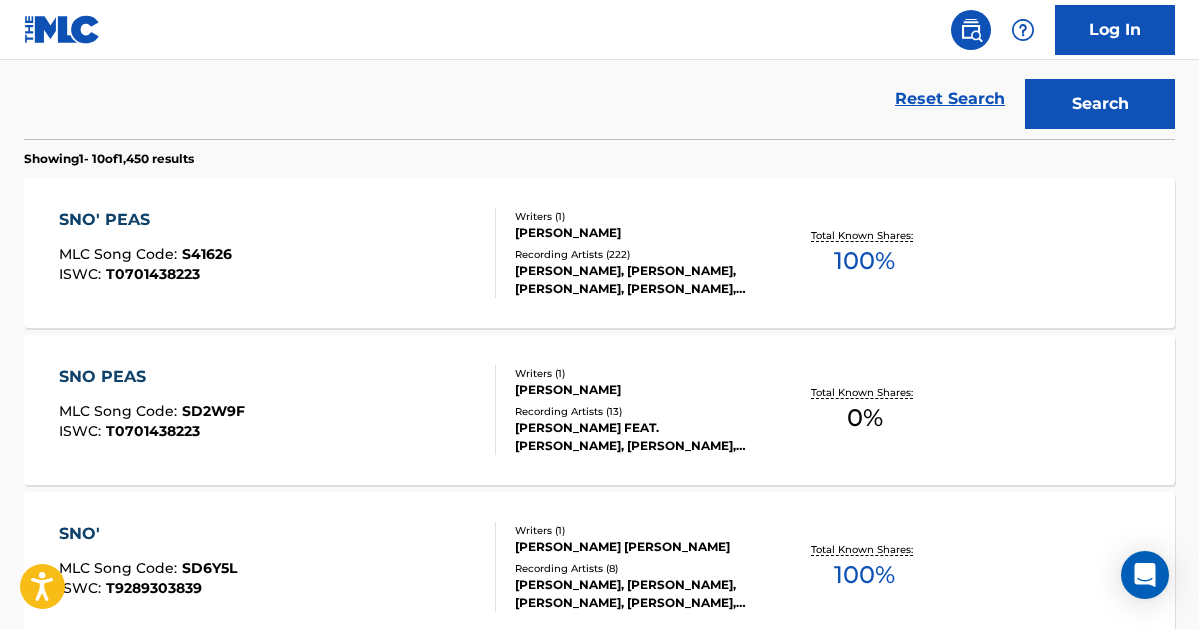 click on "SNO' PEAS MLC Song Code : S41626 ISWC : T0701438223 Writers ( 1 ) [PERSON_NAME] Recording Artists ( 222 ) [PERSON_NAME], [PERSON_NAME],[PERSON_NAME], [PERSON_NAME], [PERSON_NAME], [PERSON_NAME] Total Known Shares: 100 %" at bounding box center (599, 253) 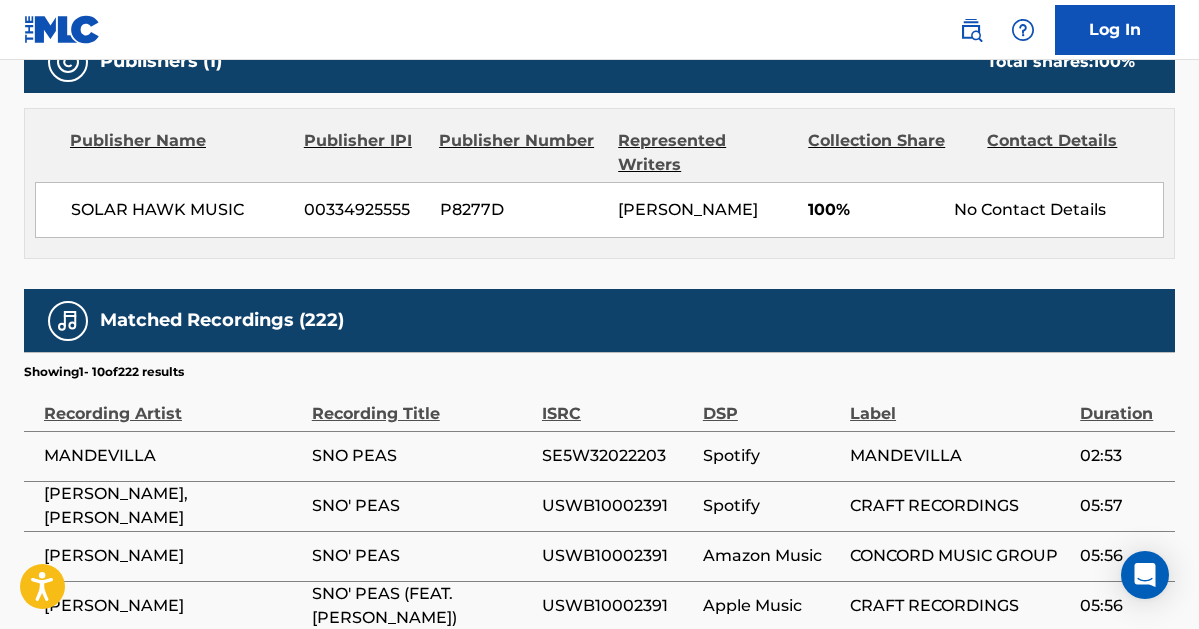 scroll, scrollTop: 903, scrollLeft: 0, axis: vertical 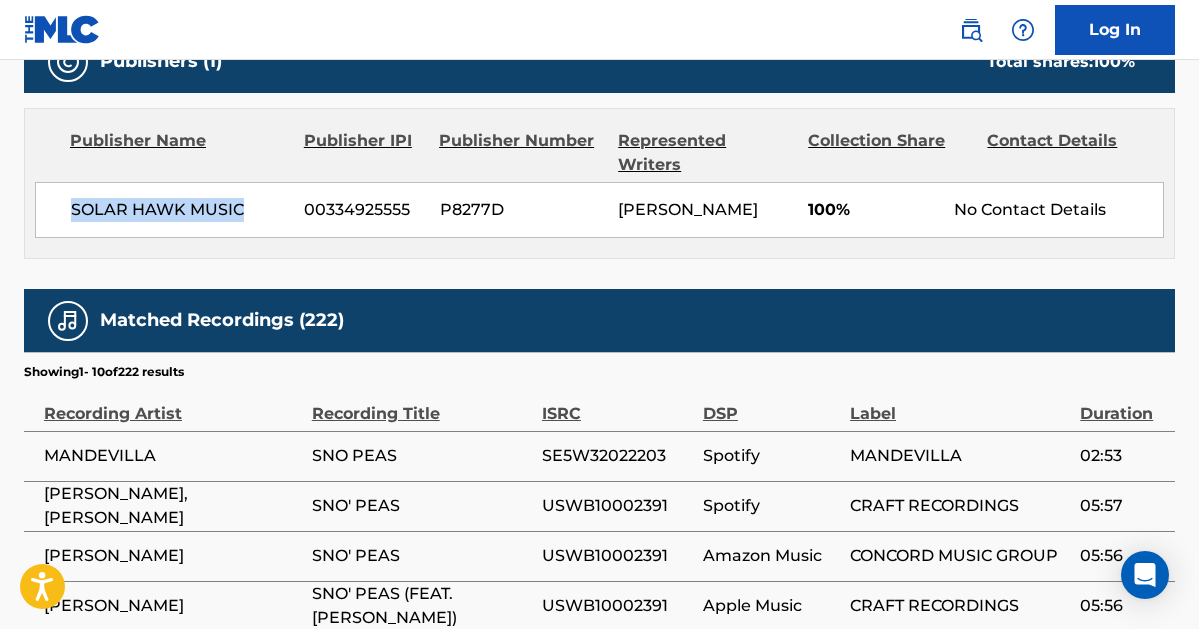drag, startPoint x: 70, startPoint y: 183, endPoint x: 245, endPoint y: 185, distance: 175.01143 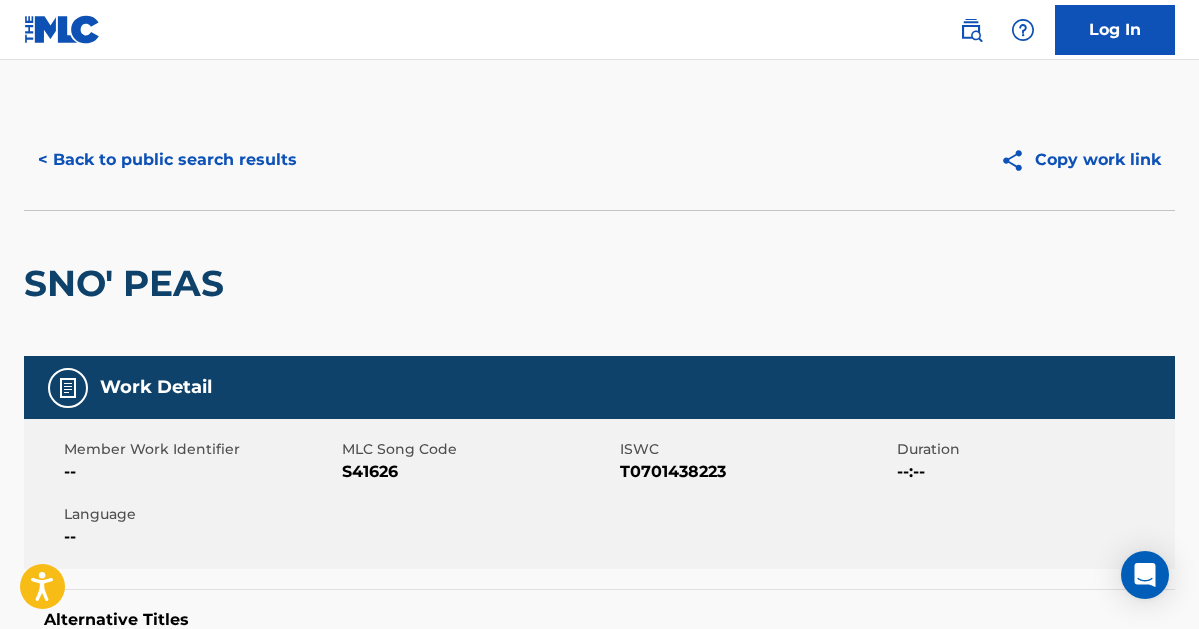 scroll, scrollTop: 0, scrollLeft: 0, axis: both 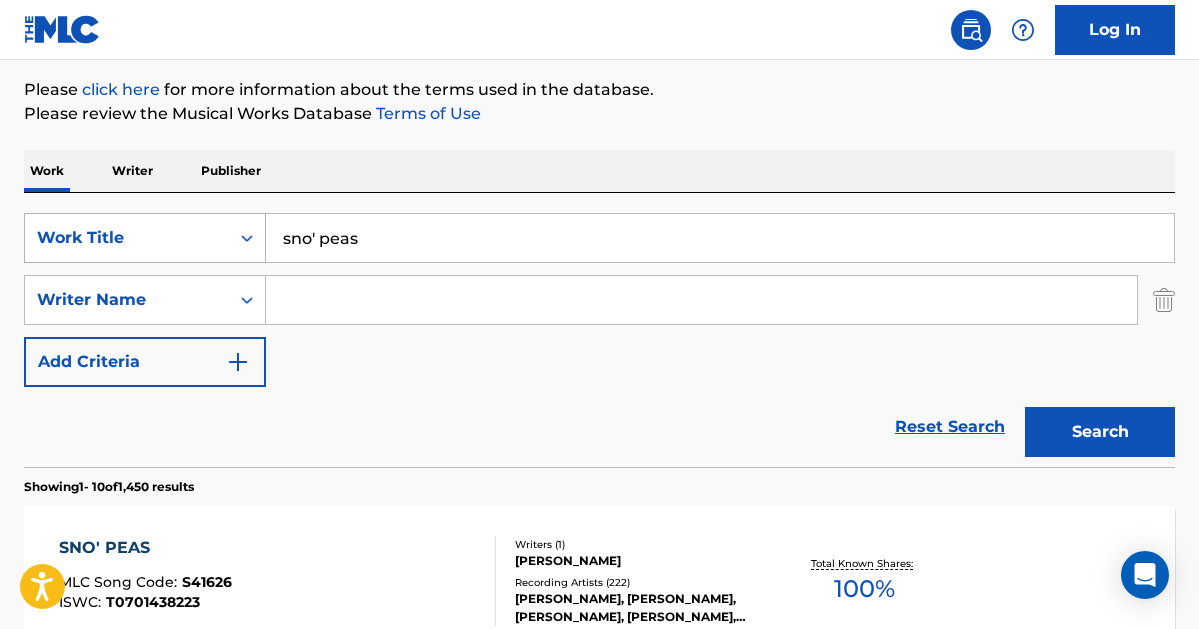 click on "SearchWithCriteriaa97ab552-0147-4fee-ae4d-24ebf21741ee Work Title sno' peas" at bounding box center (599, 238) 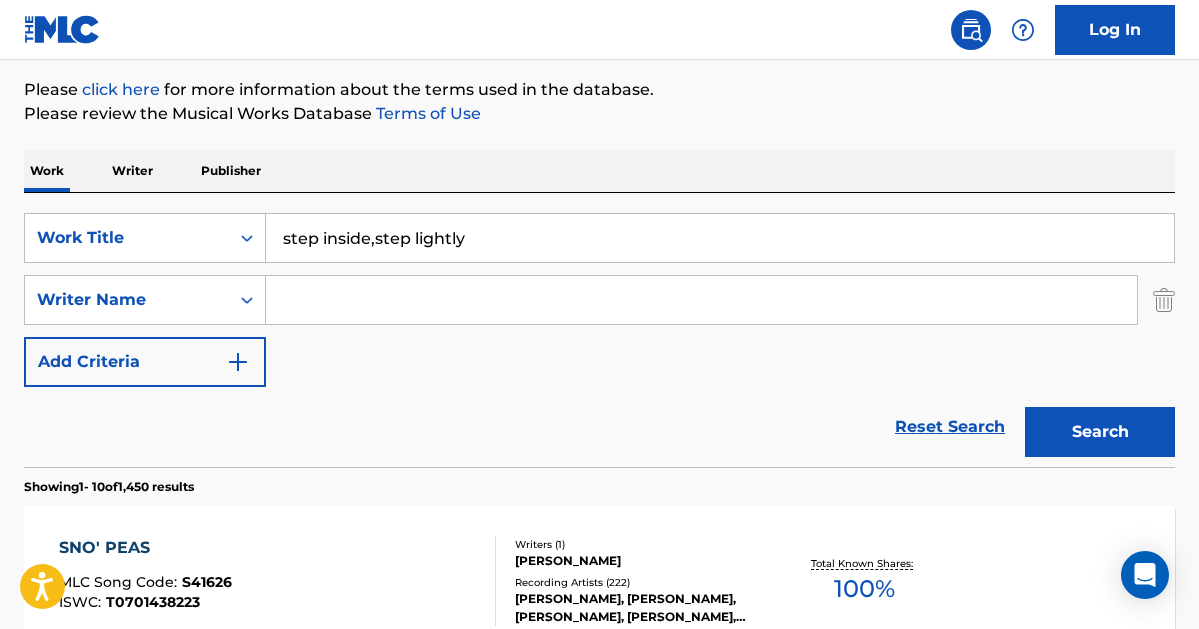 drag, startPoint x: 374, startPoint y: 240, endPoint x: 267, endPoint y: 231, distance: 107.37784 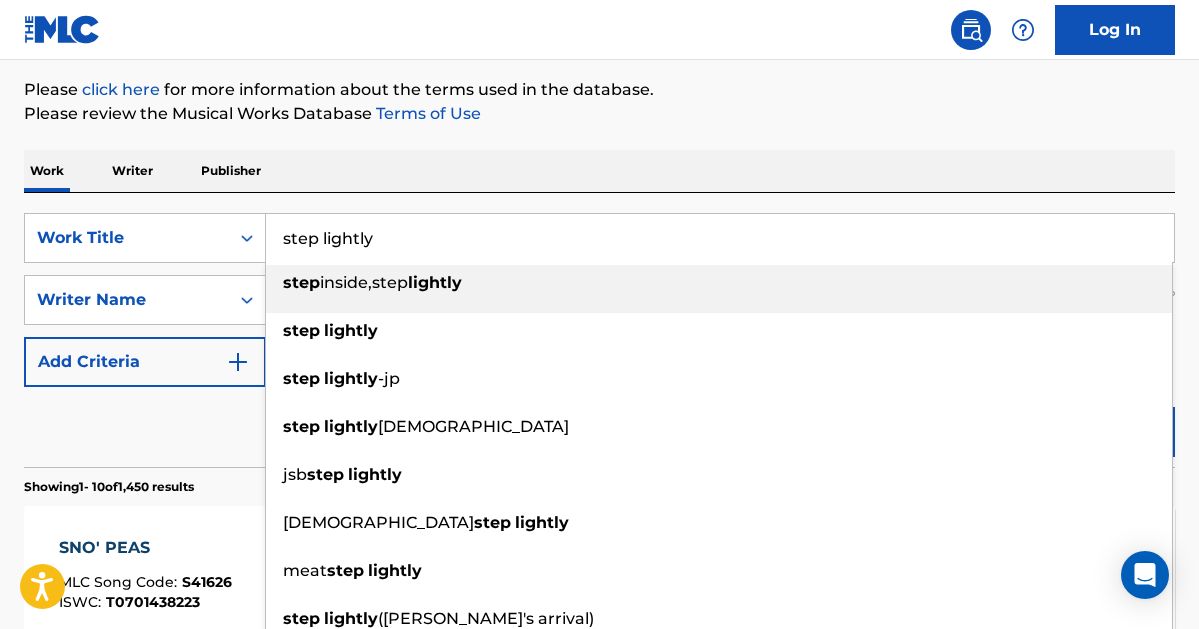 type on "step lightly" 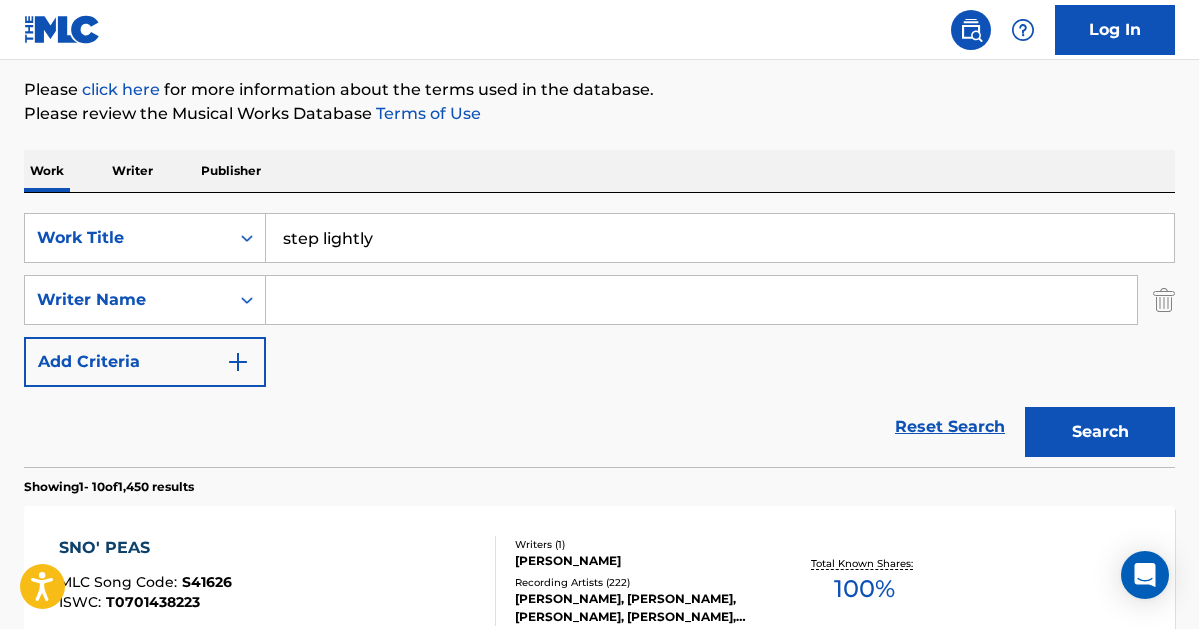 click on "Work Writer Publisher" at bounding box center [599, 171] 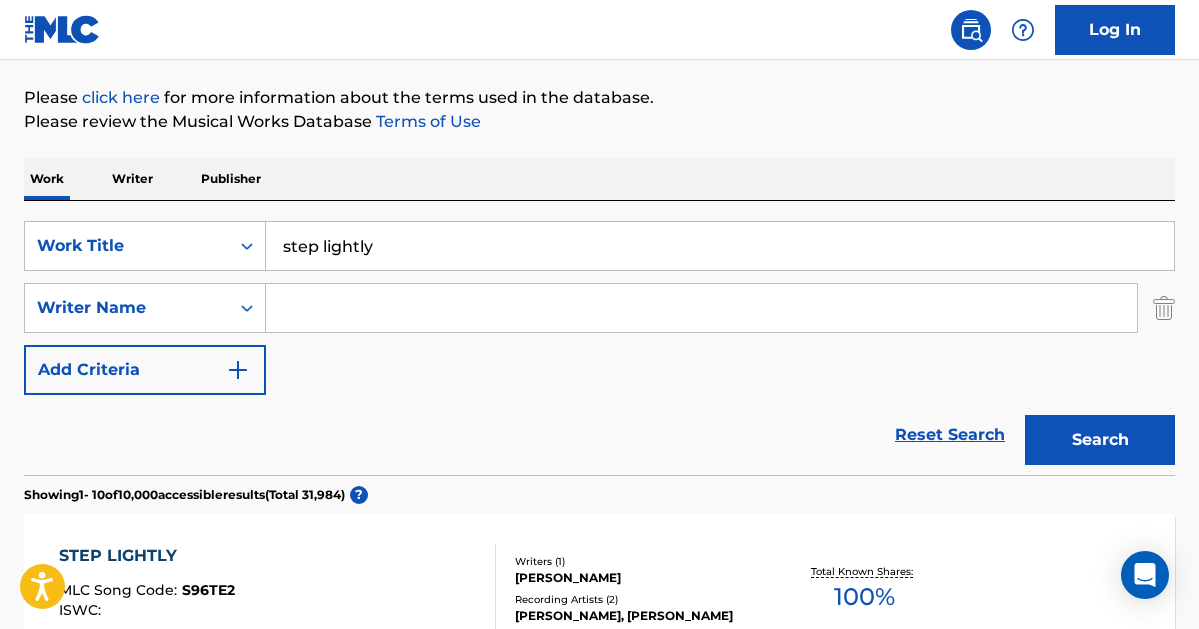 scroll, scrollTop: 214, scrollLeft: 0, axis: vertical 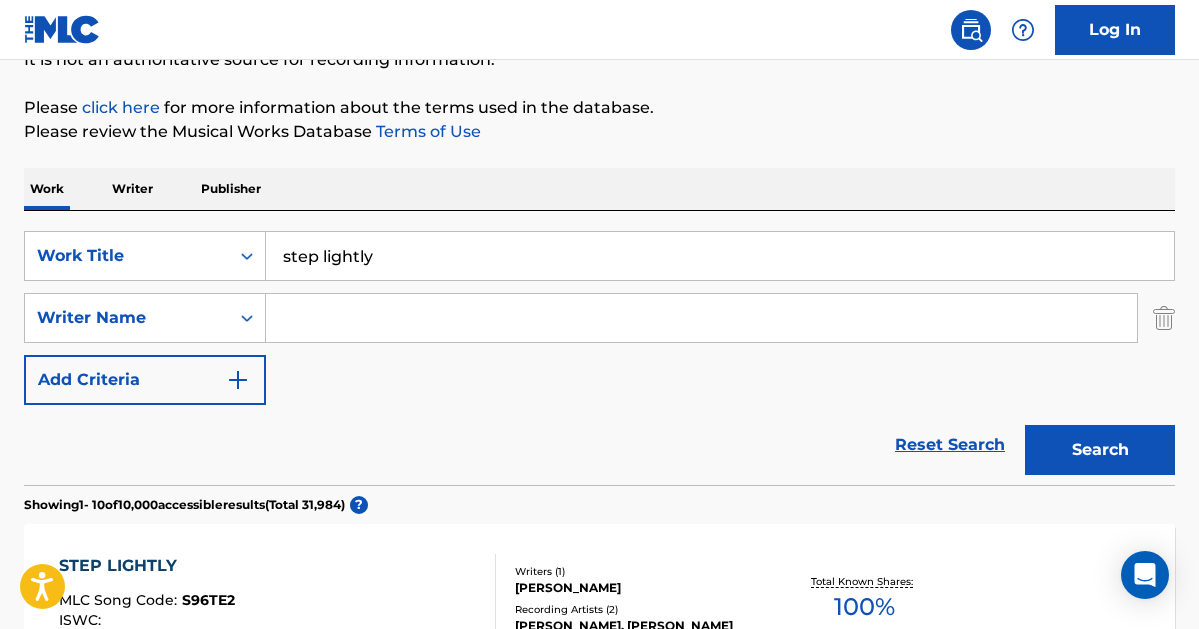 click at bounding box center [701, 318] 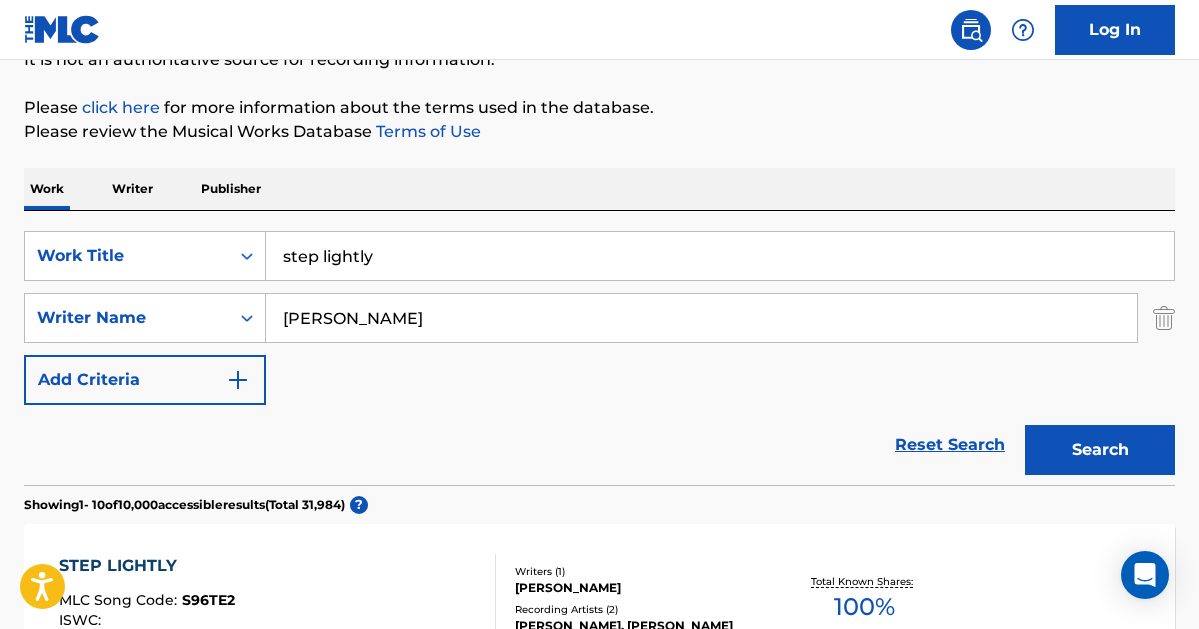 type on "[PERSON_NAME]" 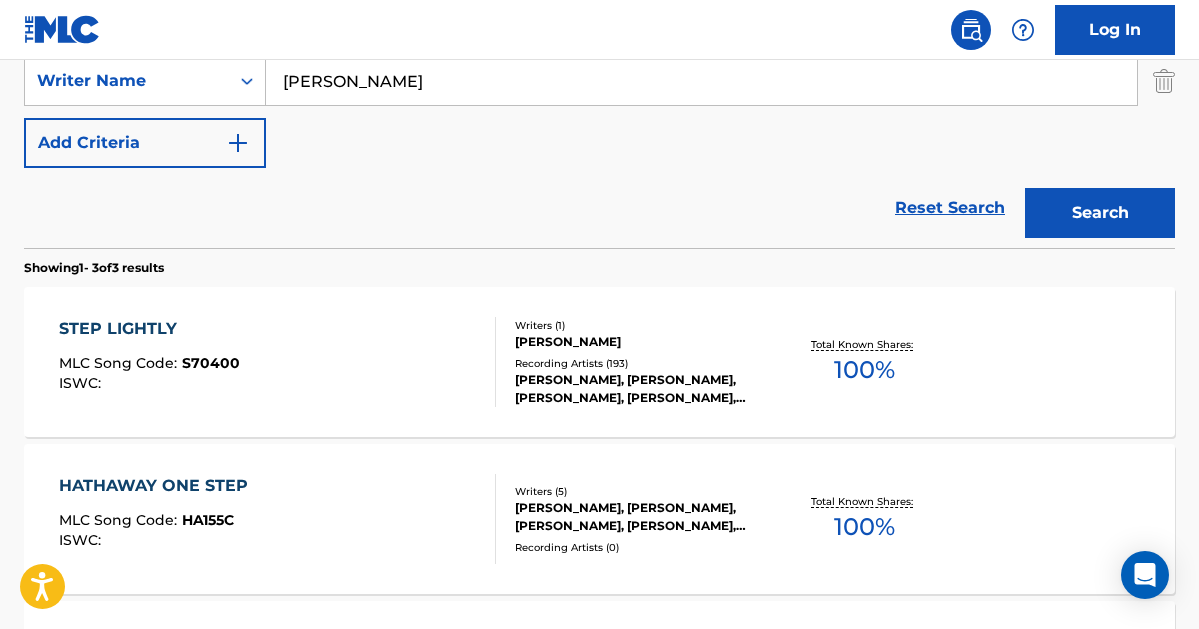 scroll, scrollTop: 463, scrollLeft: 0, axis: vertical 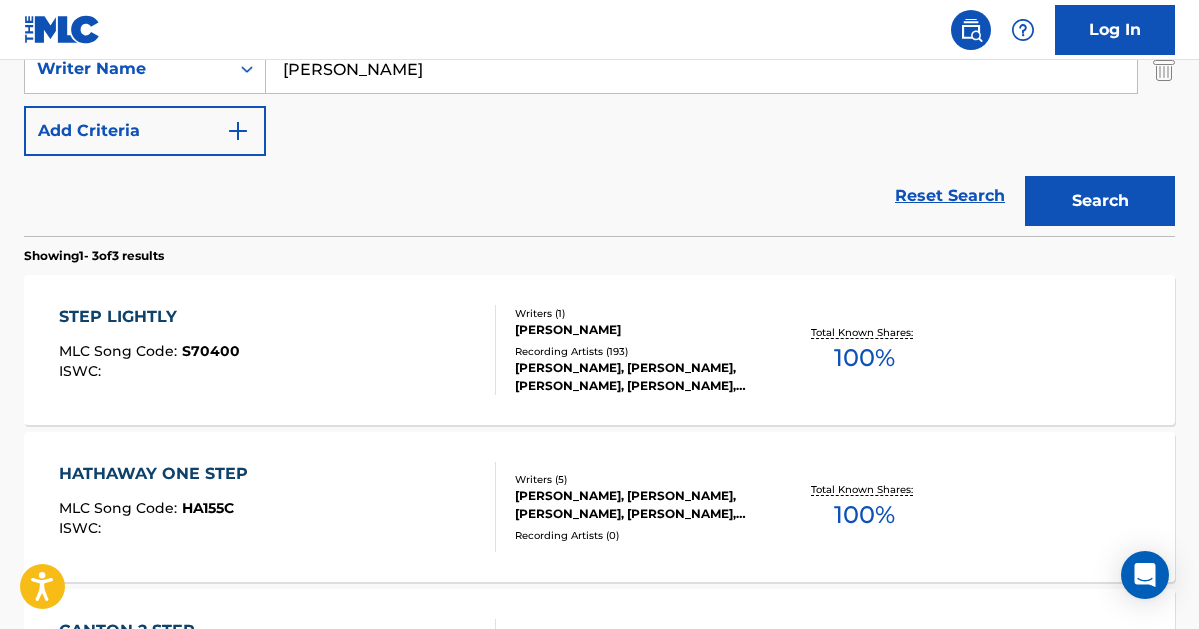 click on "[PERSON_NAME], [PERSON_NAME], [PERSON_NAME], [PERSON_NAME], [PERSON_NAME]" at bounding box center (642, 377) 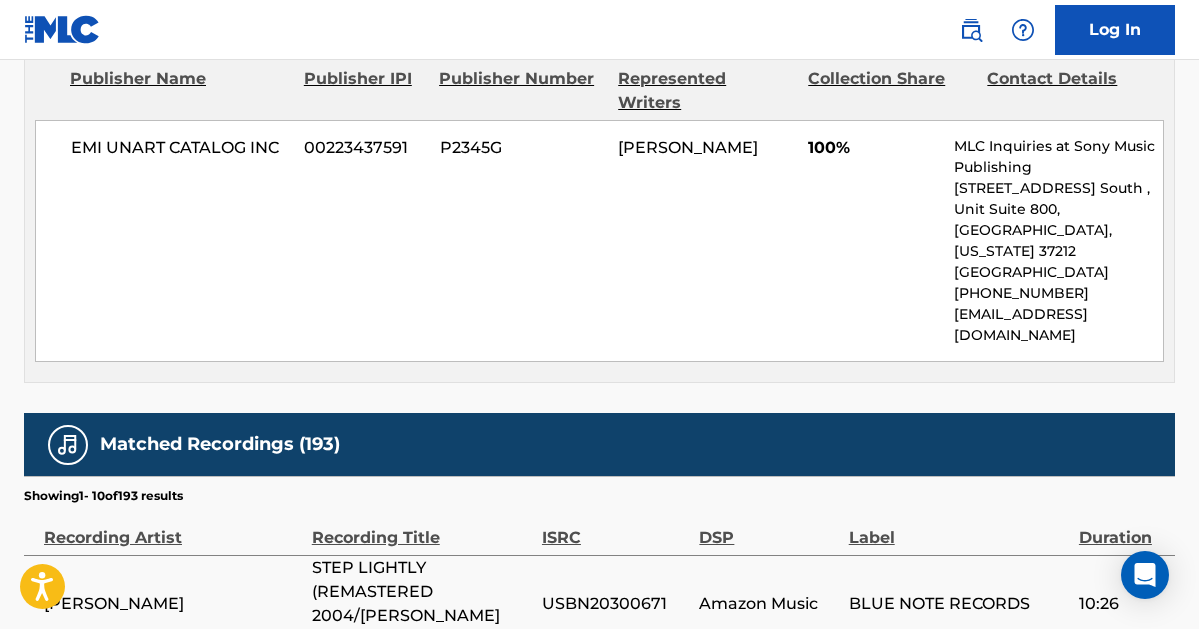 scroll, scrollTop: 965, scrollLeft: 0, axis: vertical 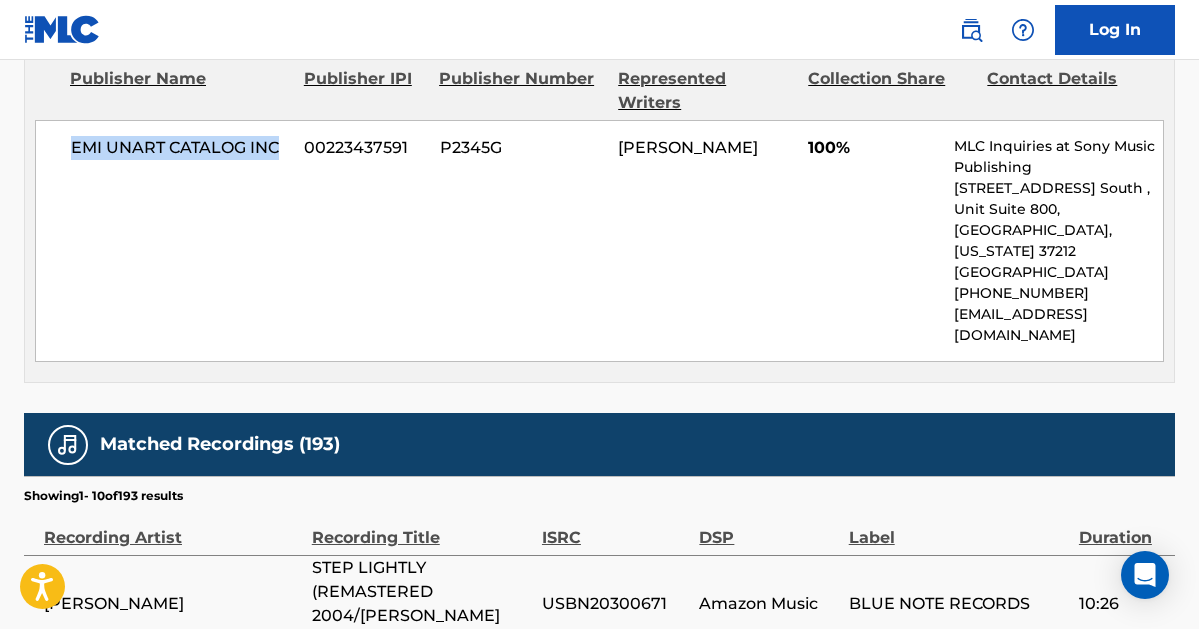 drag, startPoint x: 74, startPoint y: 122, endPoint x: 280, endPoint y: 124, distance: 206.0097 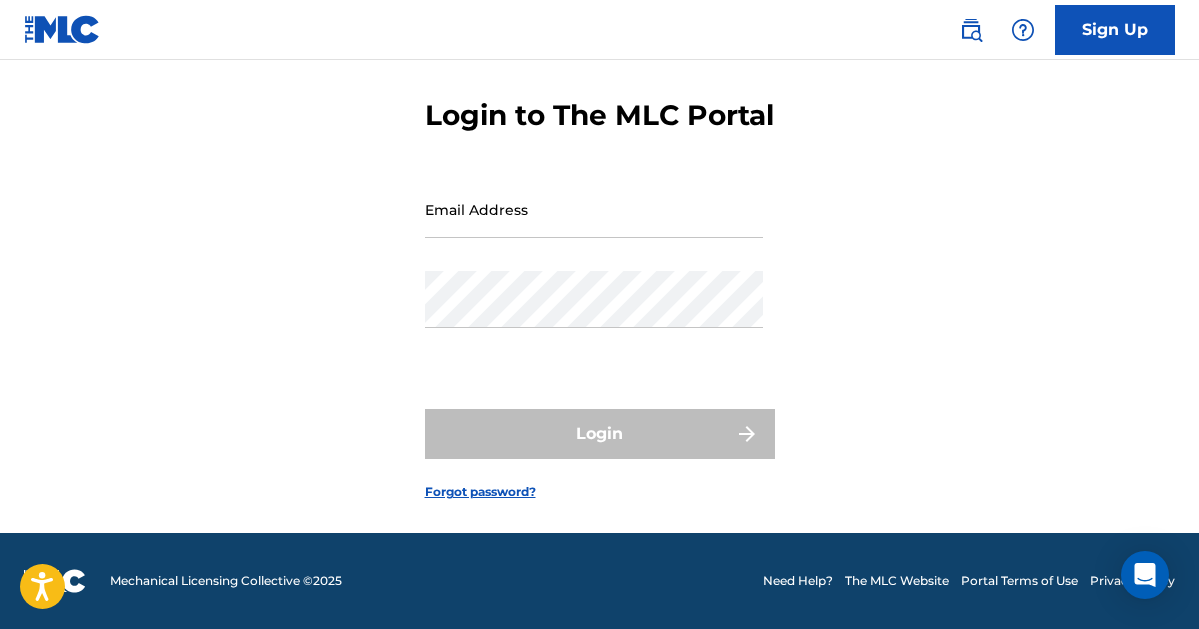 scroll, scrollTop: 0, scrollLeft: 0, axis: both 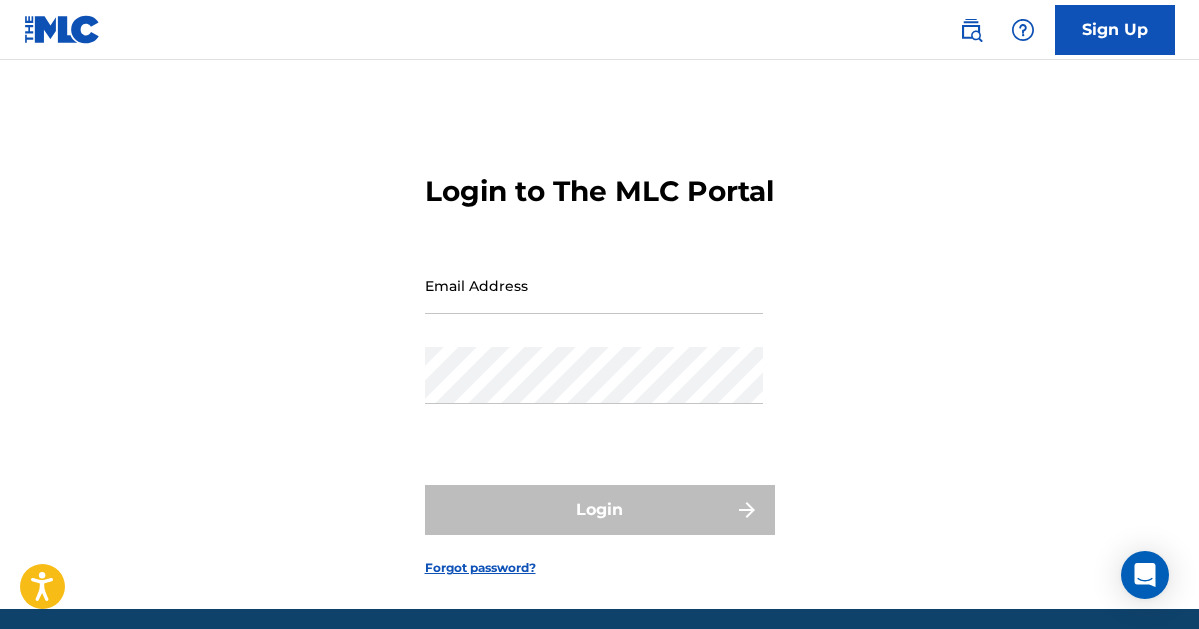 click at bounding box center (62, 29) 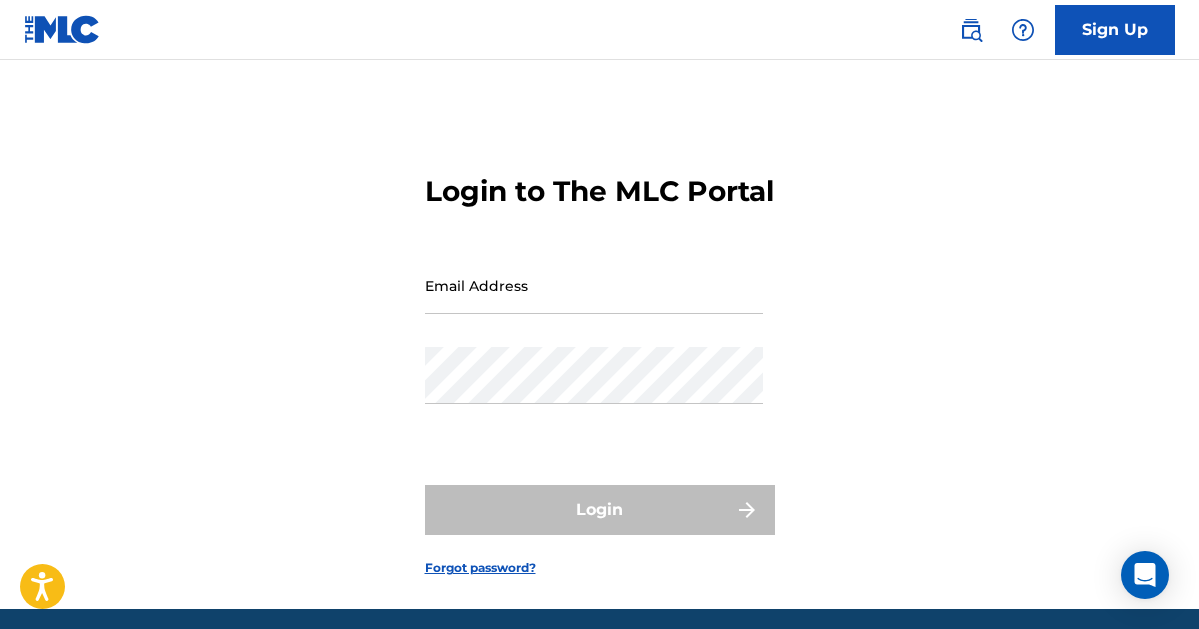 click at bounding box center [971, 30] 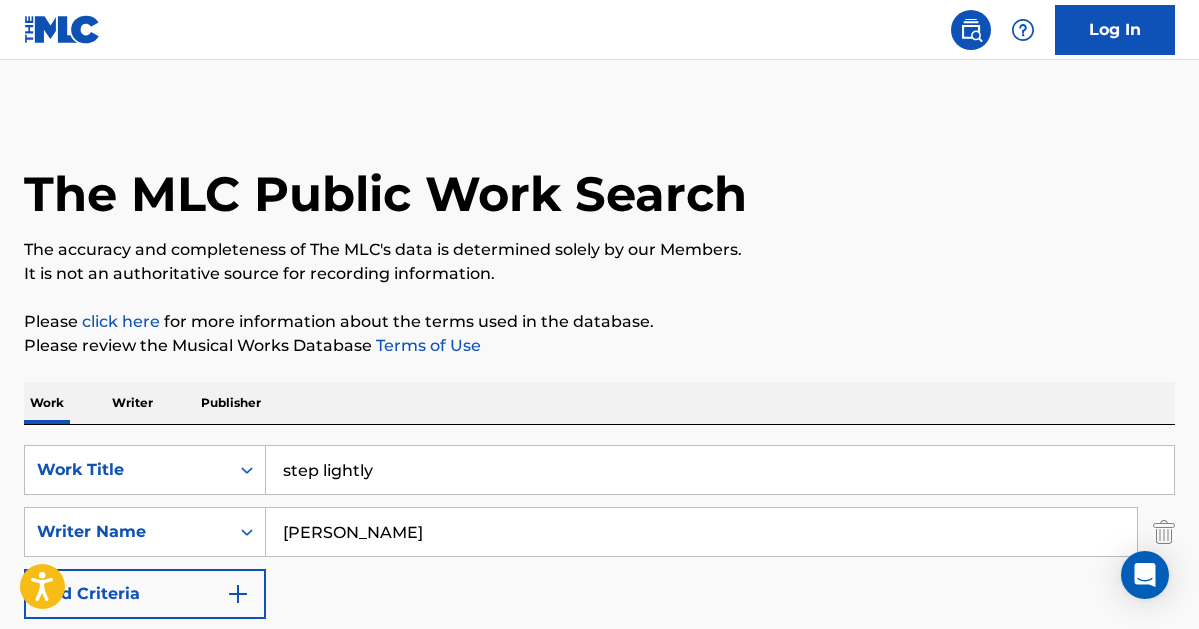 click at bounding box center [62, 29] 